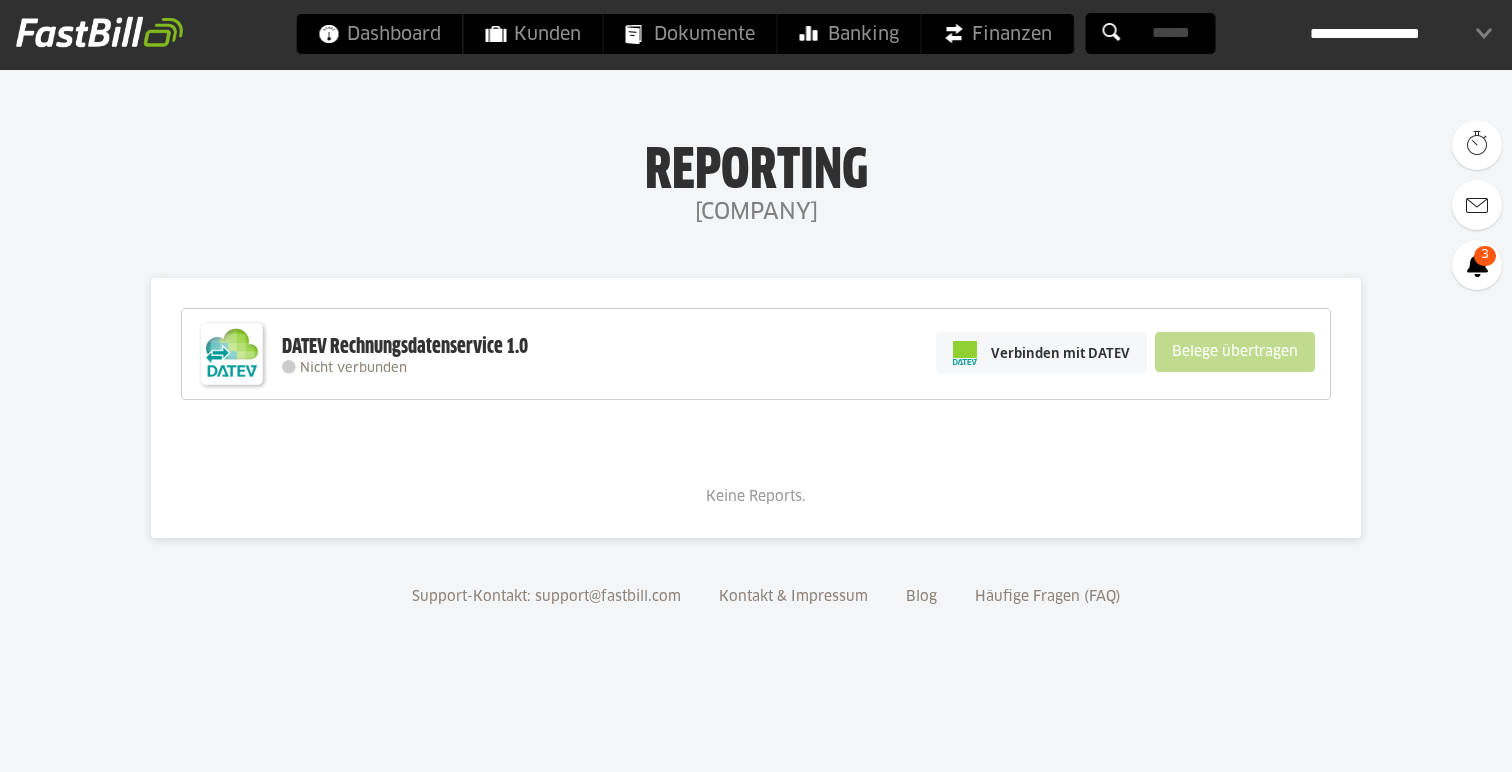 scroll, scrollTop: 0, scrollLeft: 0, axis: both 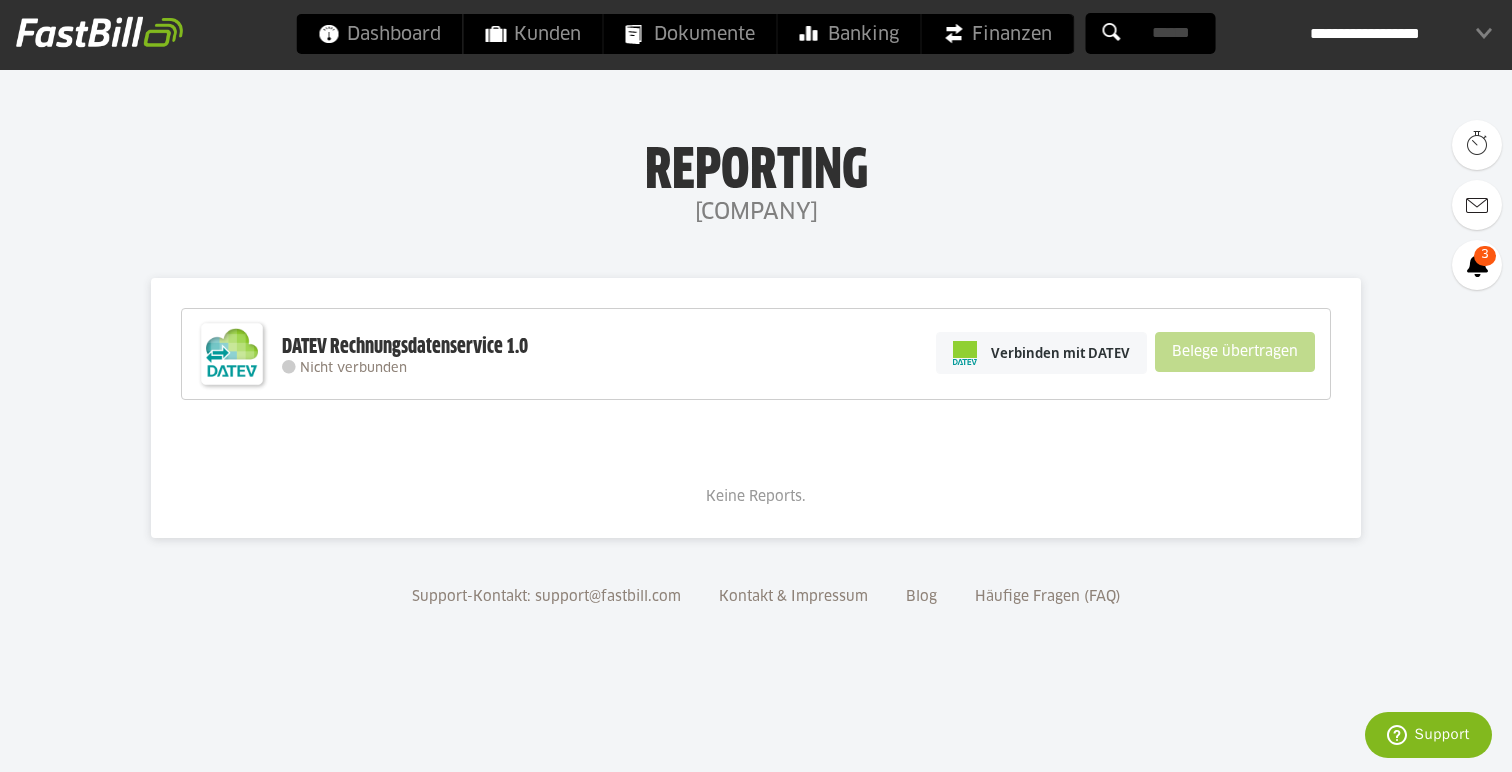 click on "Nicht verbunden" at bounding box center [353, 368] 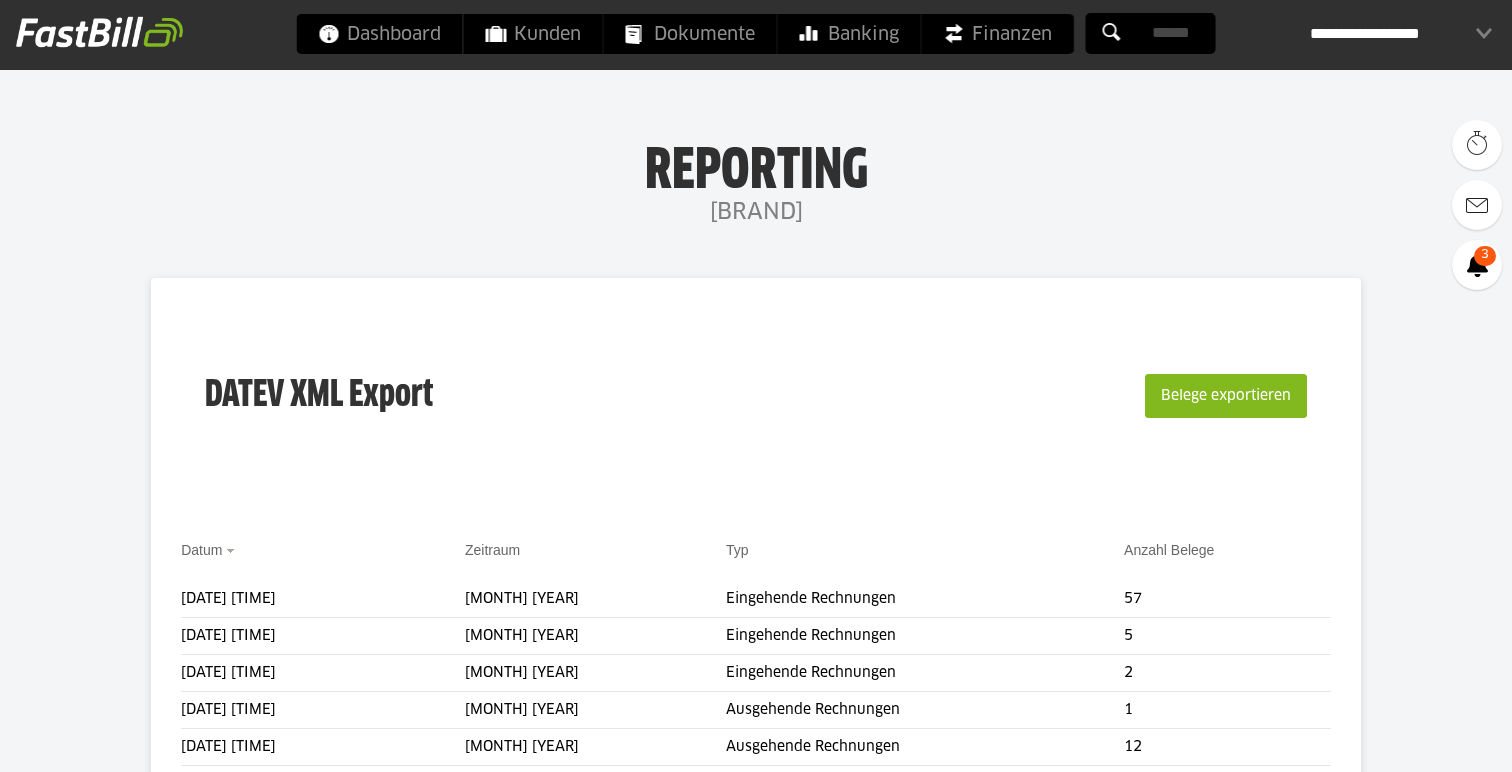 scroll, scrollTop: 0, scrollLeft: 0, axis: both 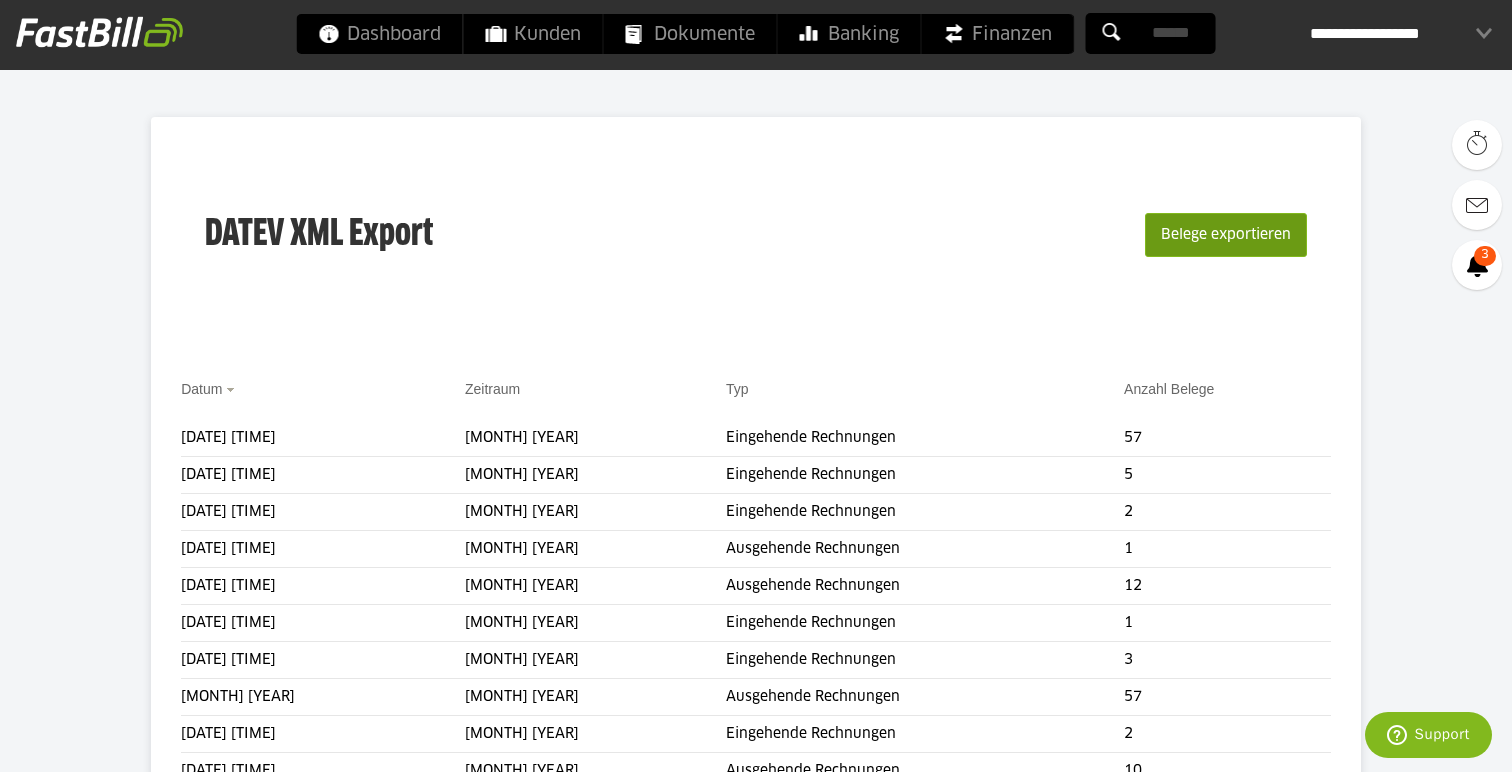 click on "Belege exportieren" at bounding box center [1226, 235] 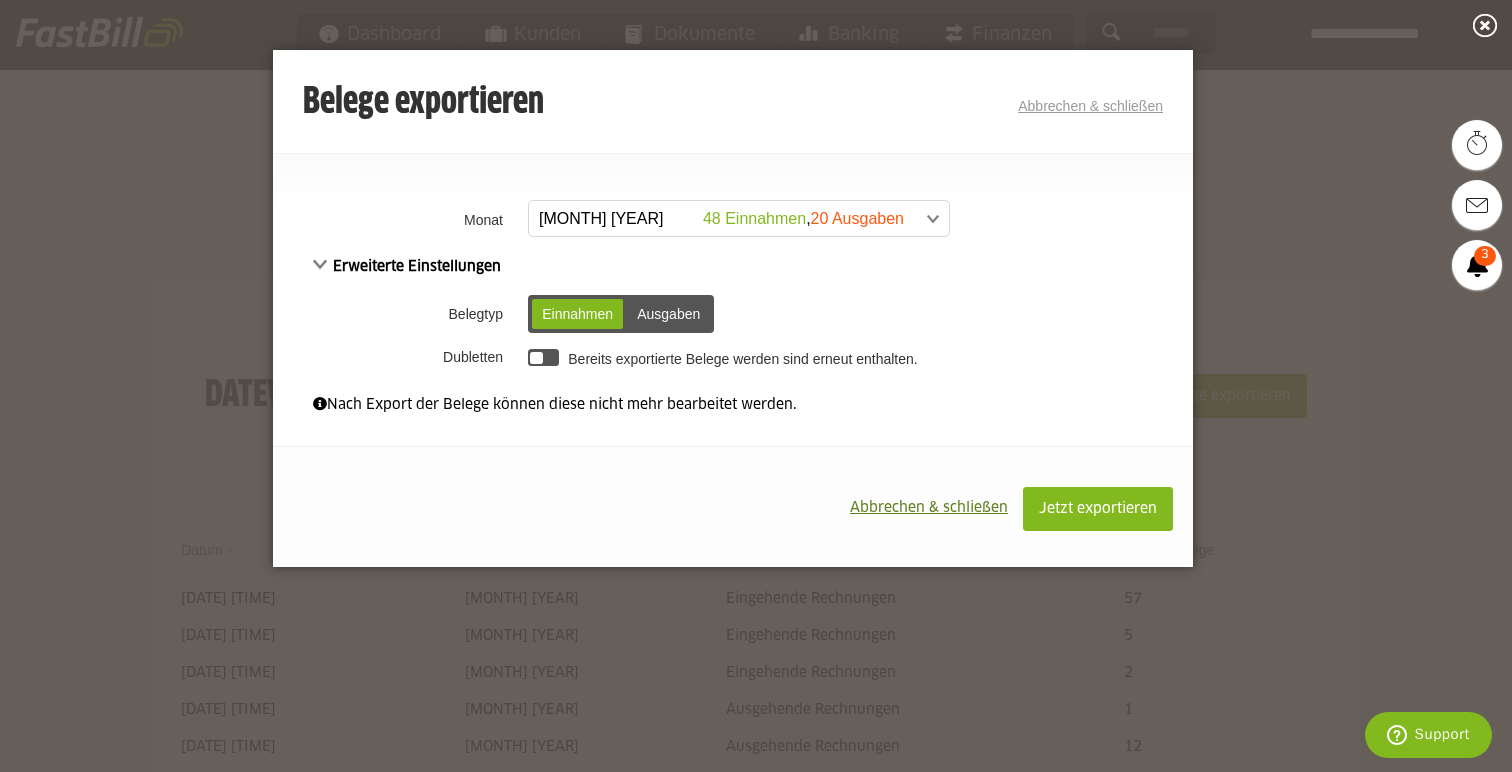 click on "Ausgaben" at bounding box center (668, 314) 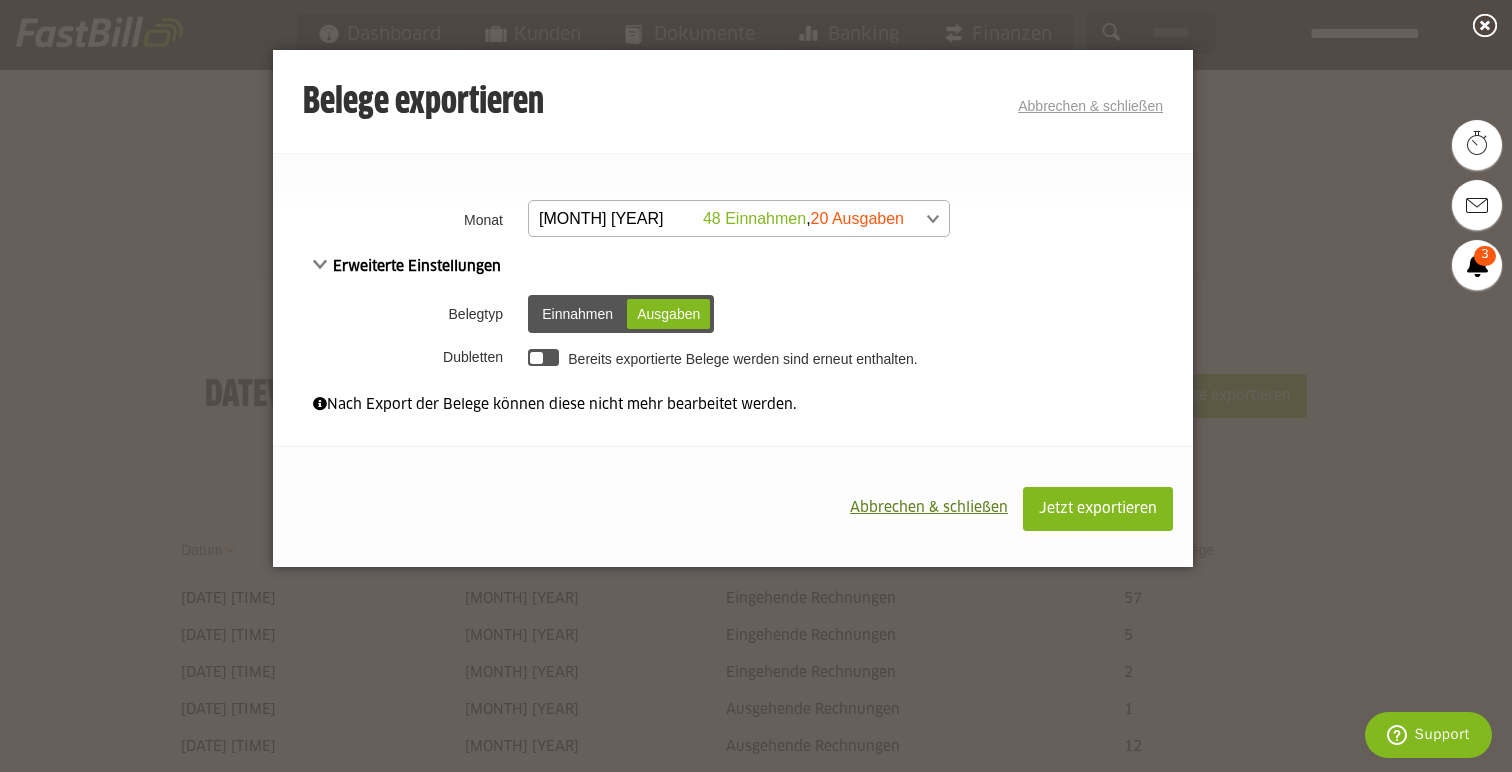 click at bounding box center [729, 219] 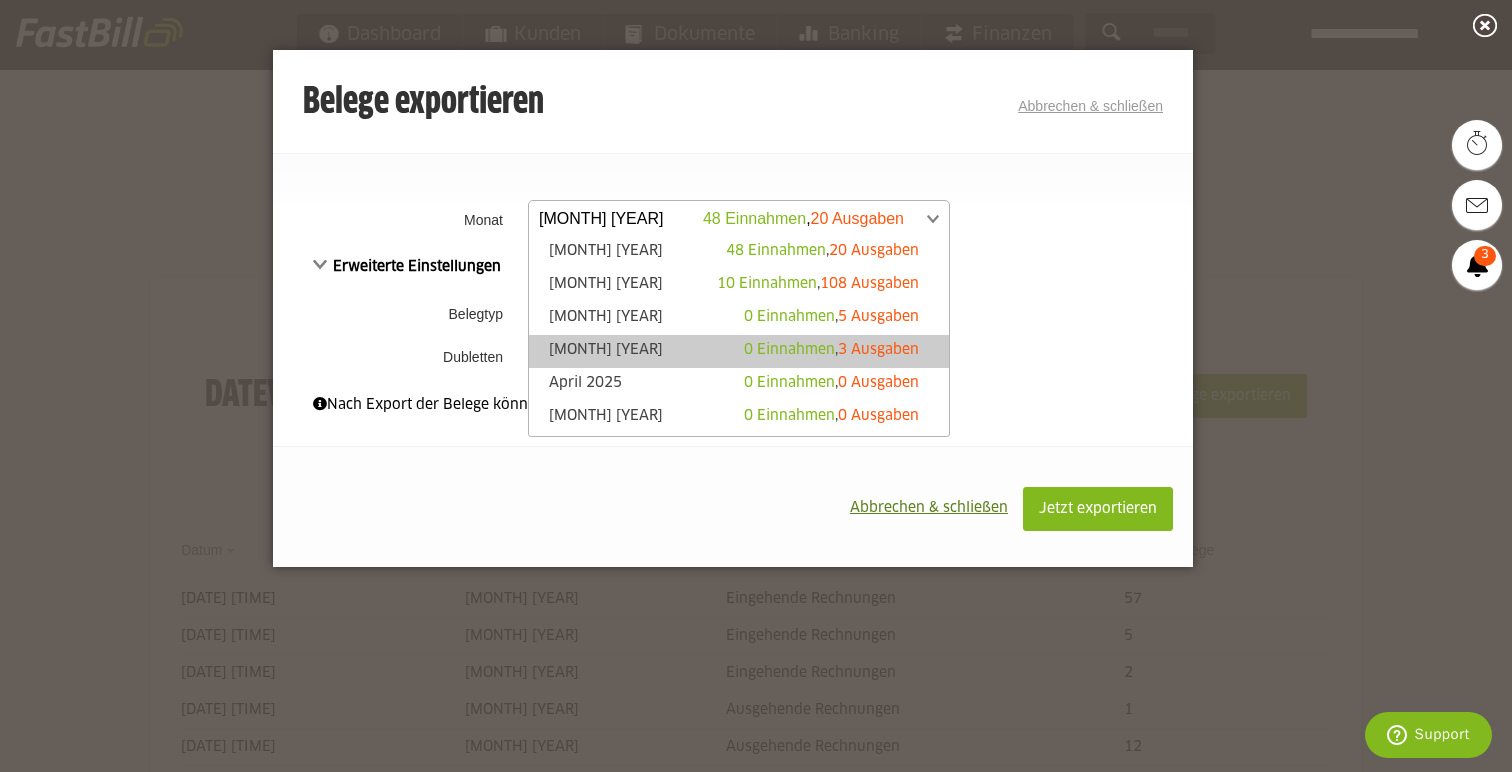 click on "3 Ausgaben" at bounding box center [878, 350] 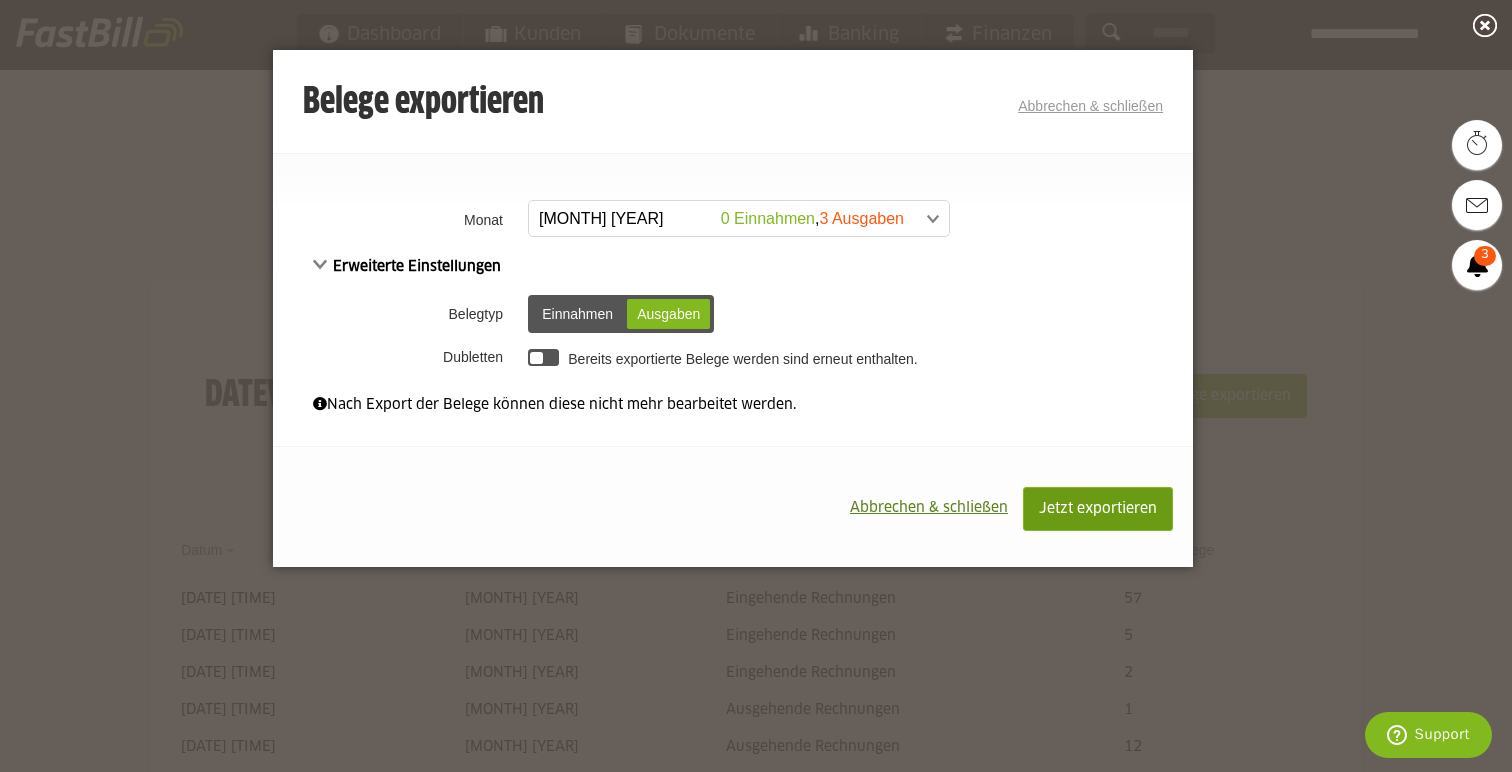 click on "Jetzt exportieren" at bounding box center (1098, 509) 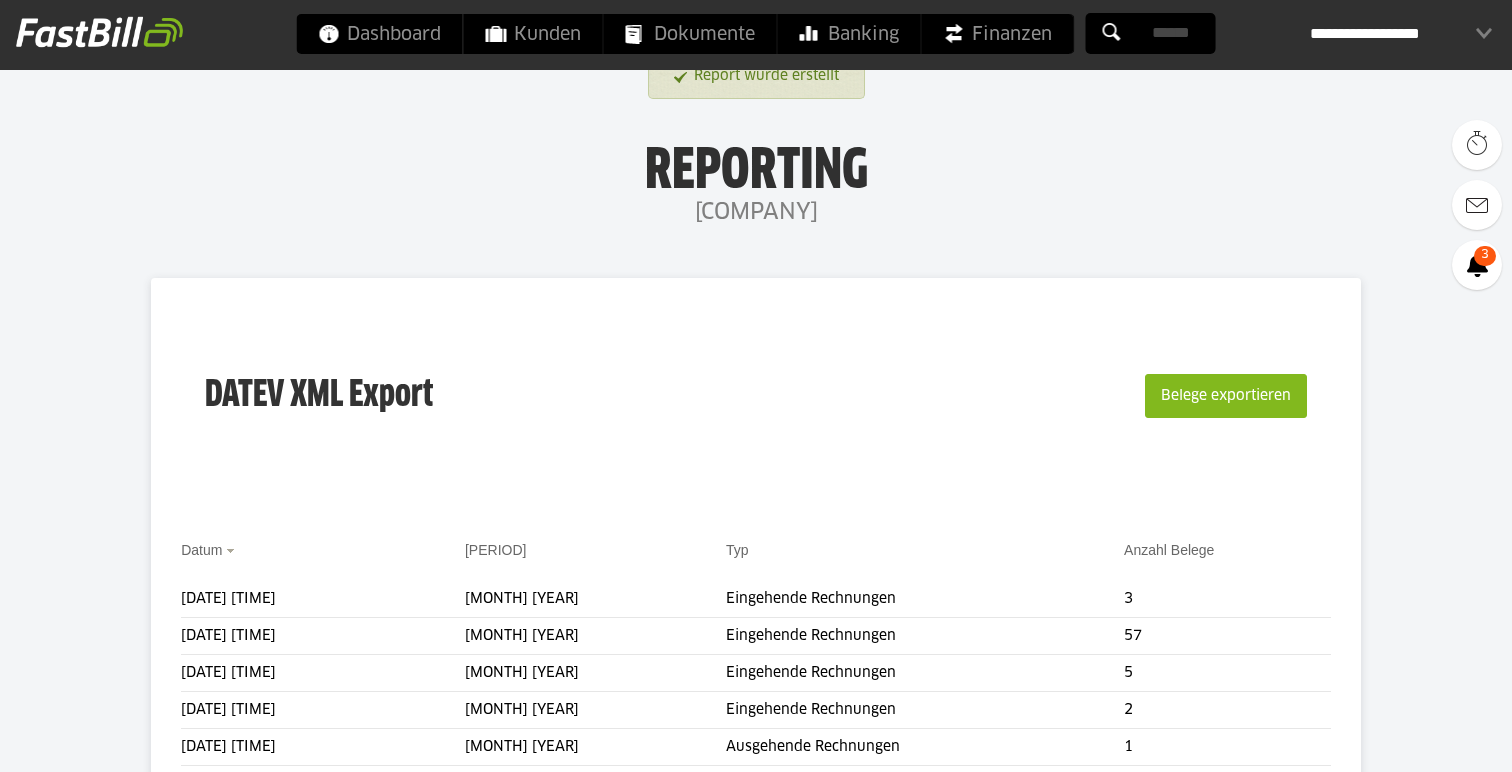 scroll, scrollTop: 0, scrollLeft: 0, axis: both 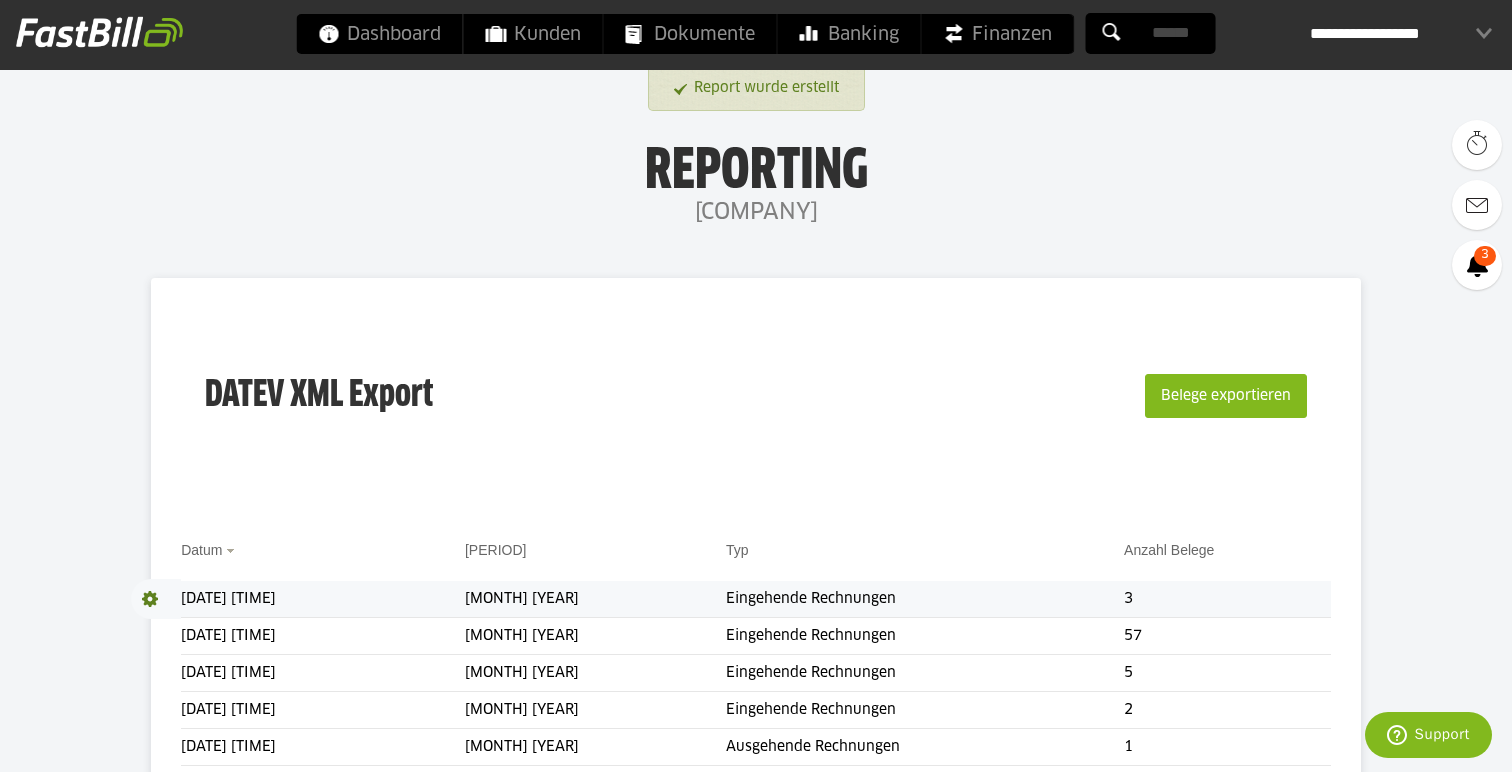 click at bounding box center (156, 599) 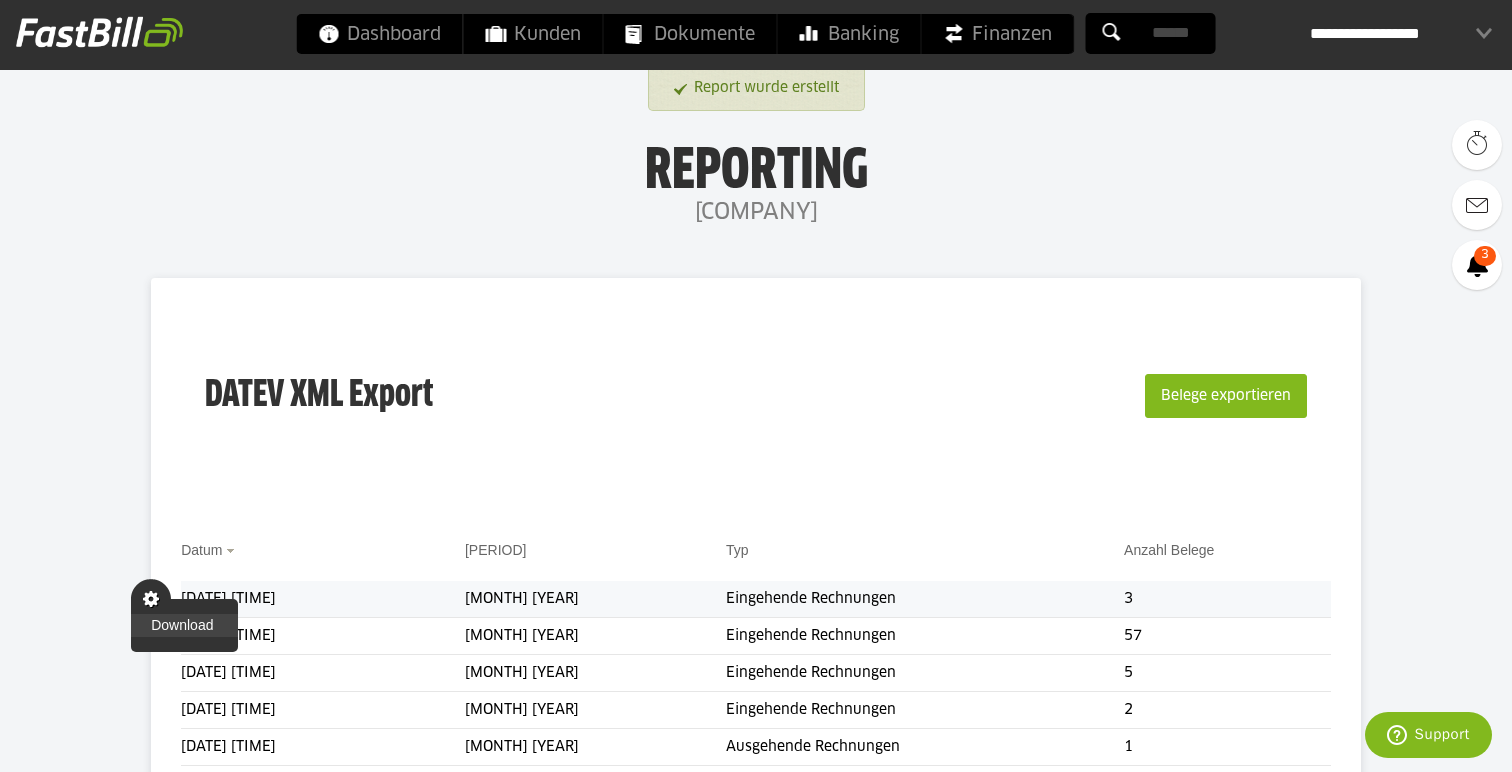 click on "Download" at bounding box center [184, 625] 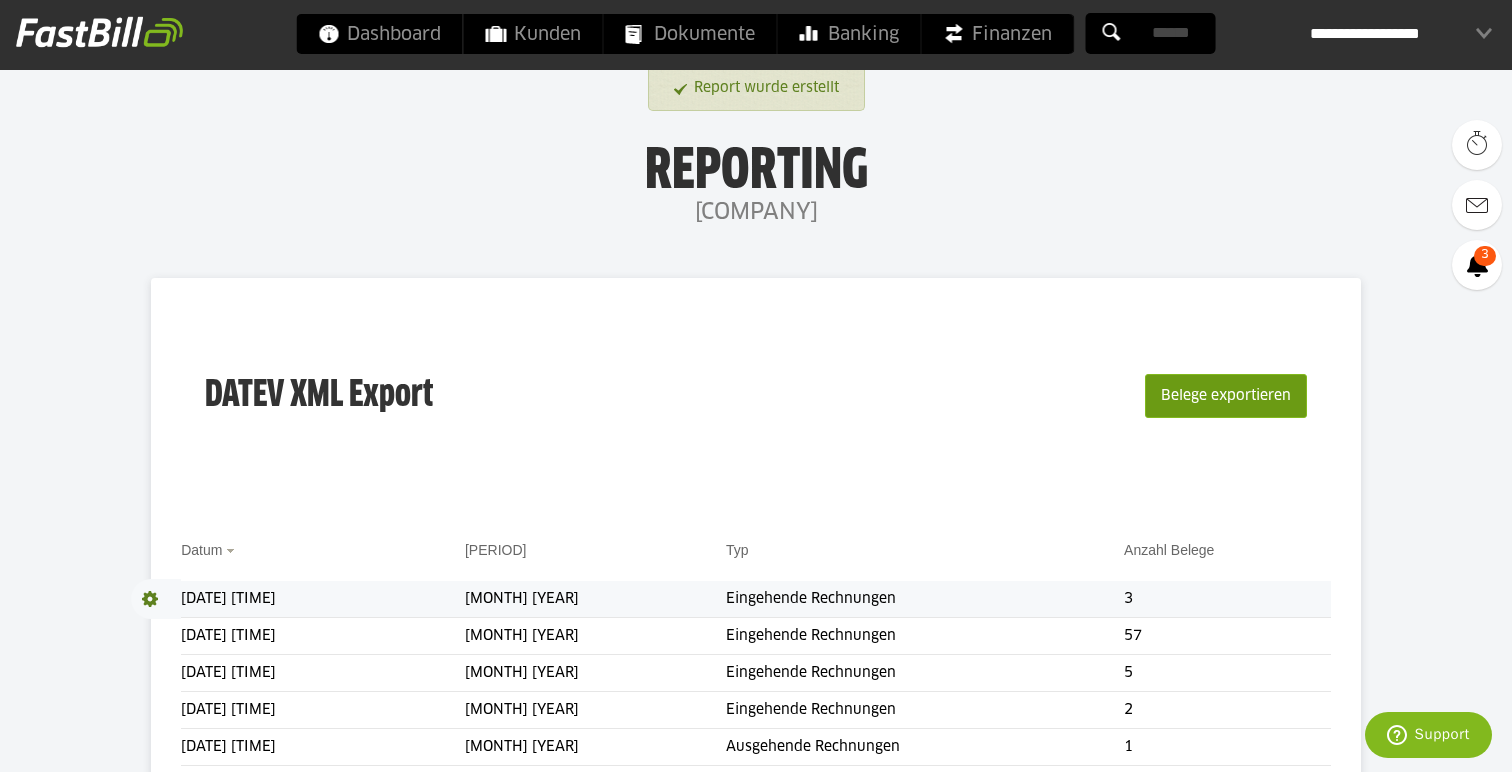 click on "Belege exportieren" at bounding box center (1226, 396) 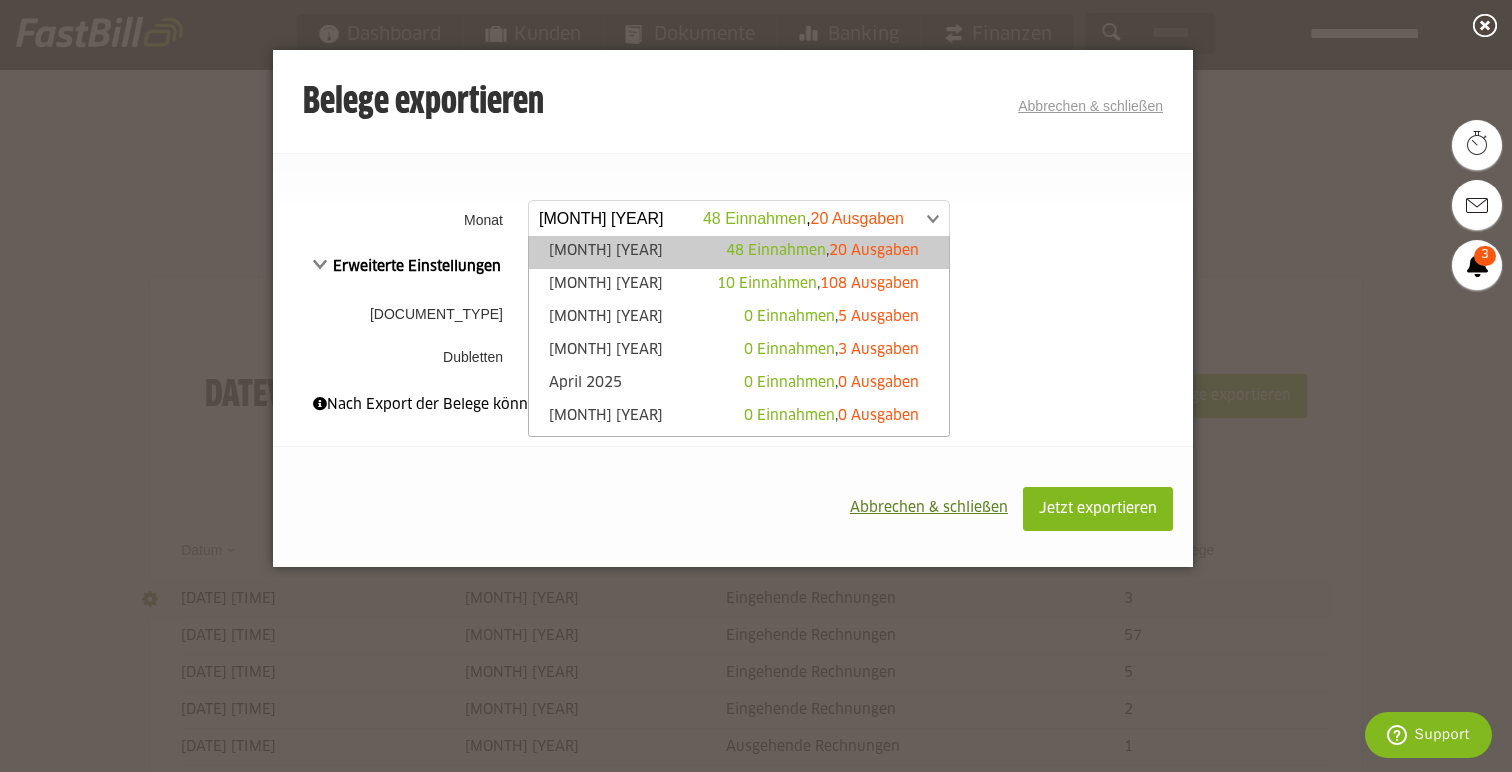 click at bounding box center (729, 219) 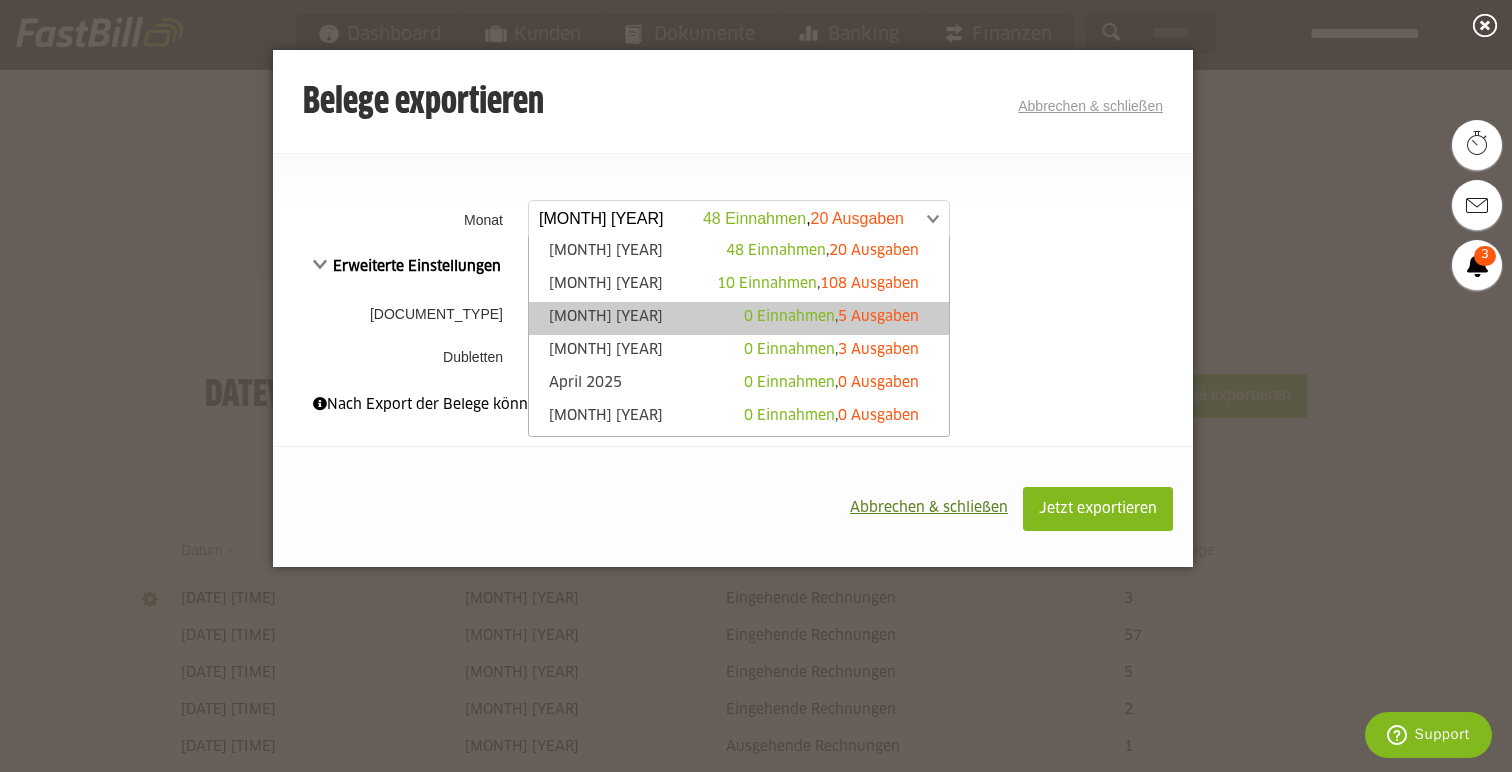 click on "5 Ausgaben" at bounding box center (878, 317) 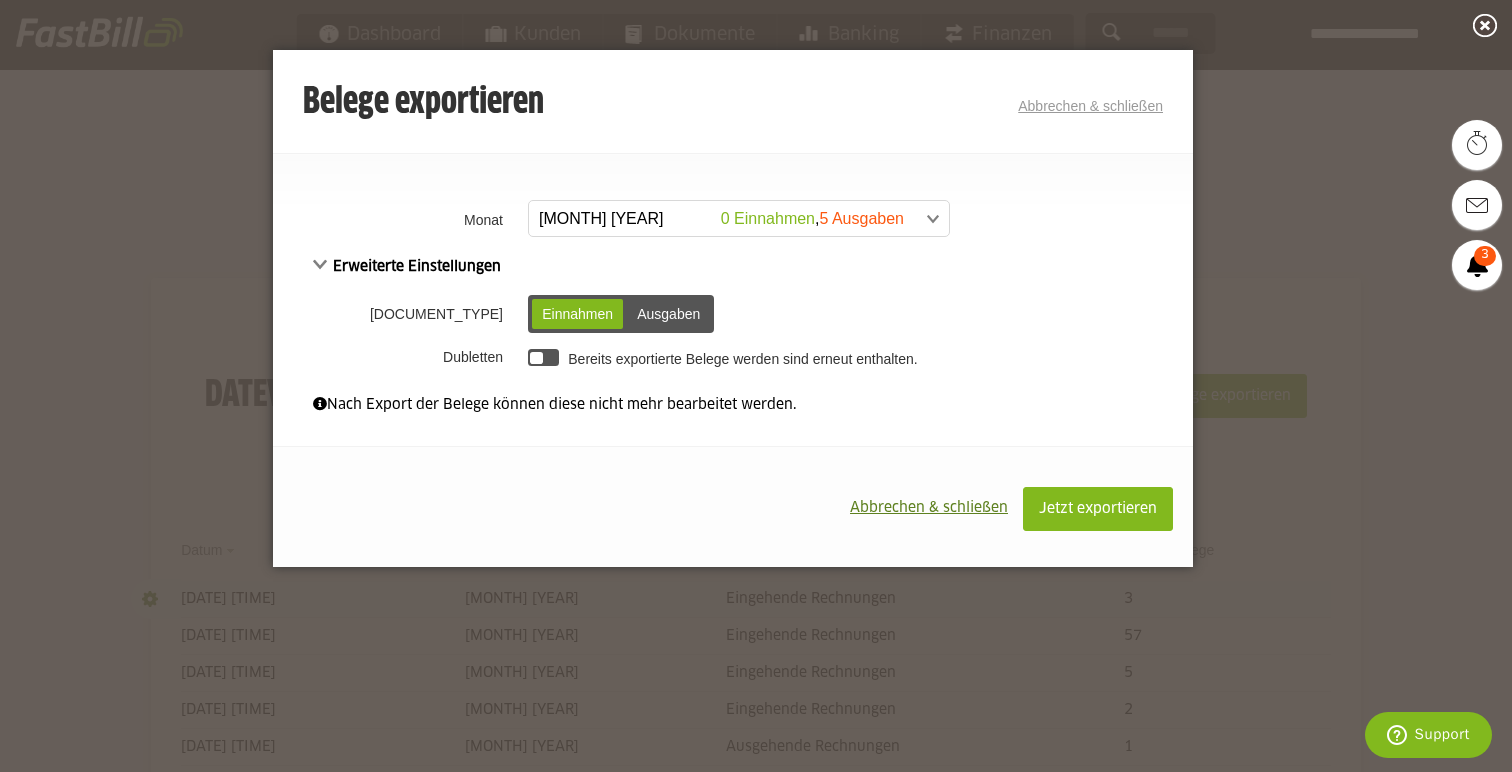 click on "Ausgaben" at bounding box center [668, 314] 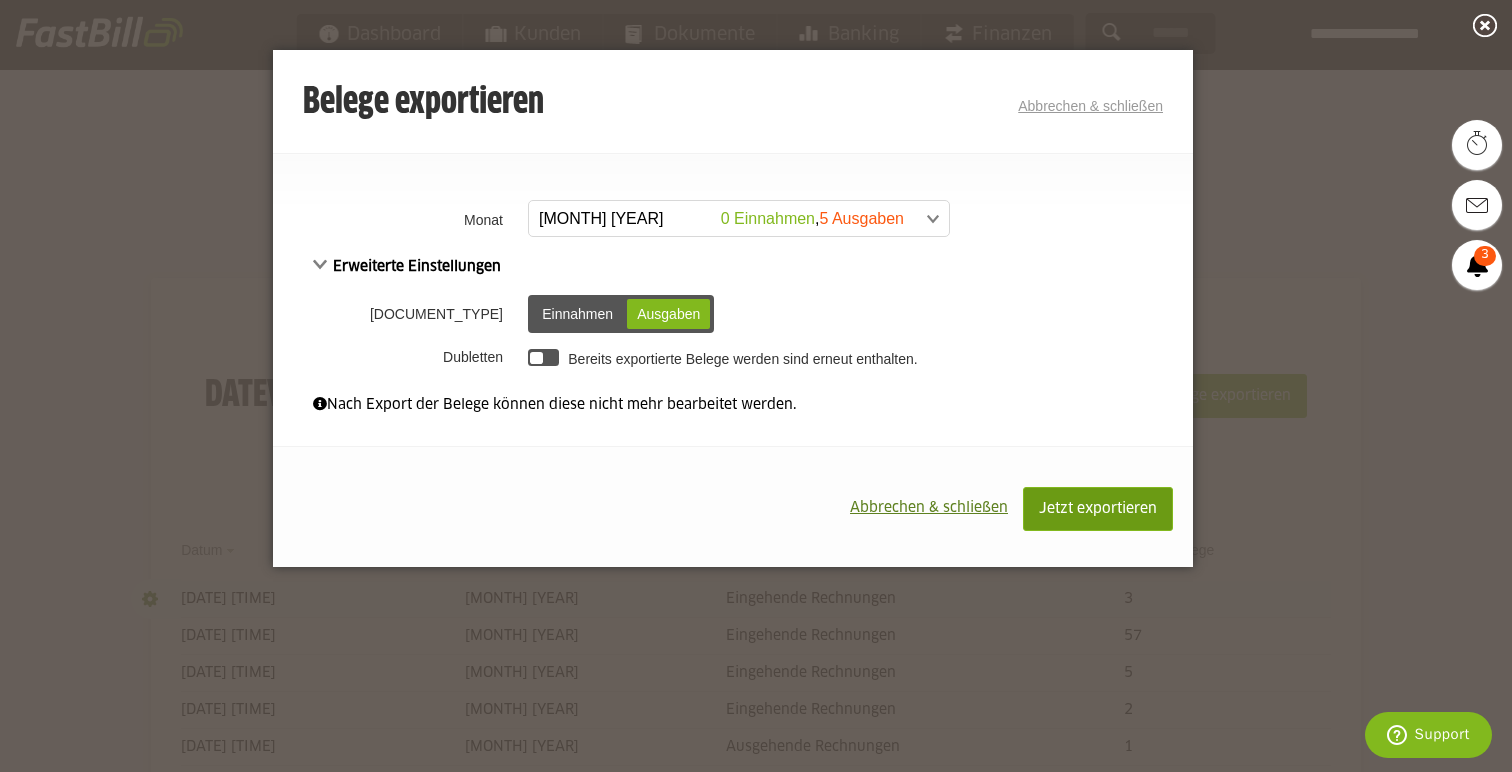click on "Jetzt exportieren" at bounding box center (1098, 509) 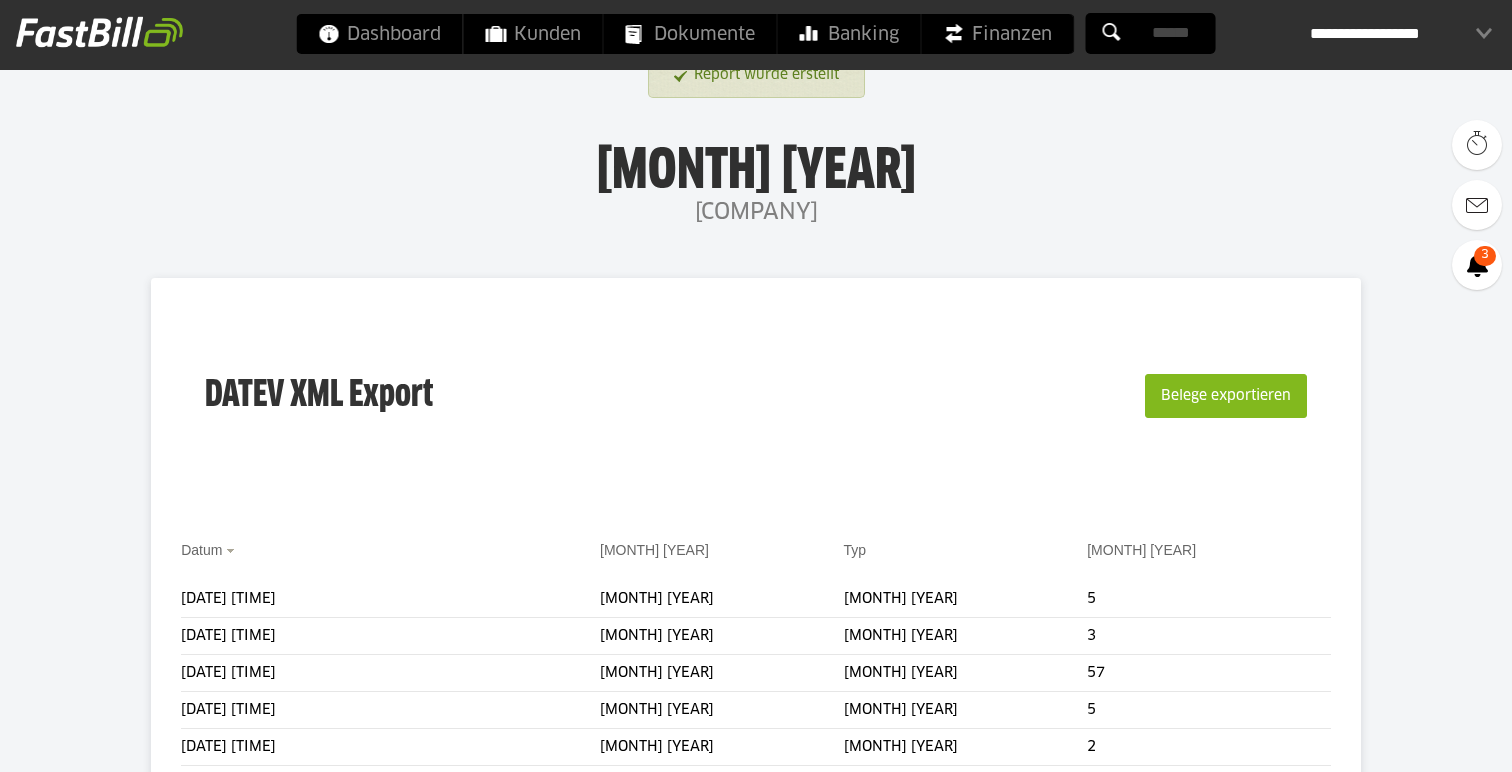 scroll, scrollTop: 0, scrollLeft: 0, axis: both 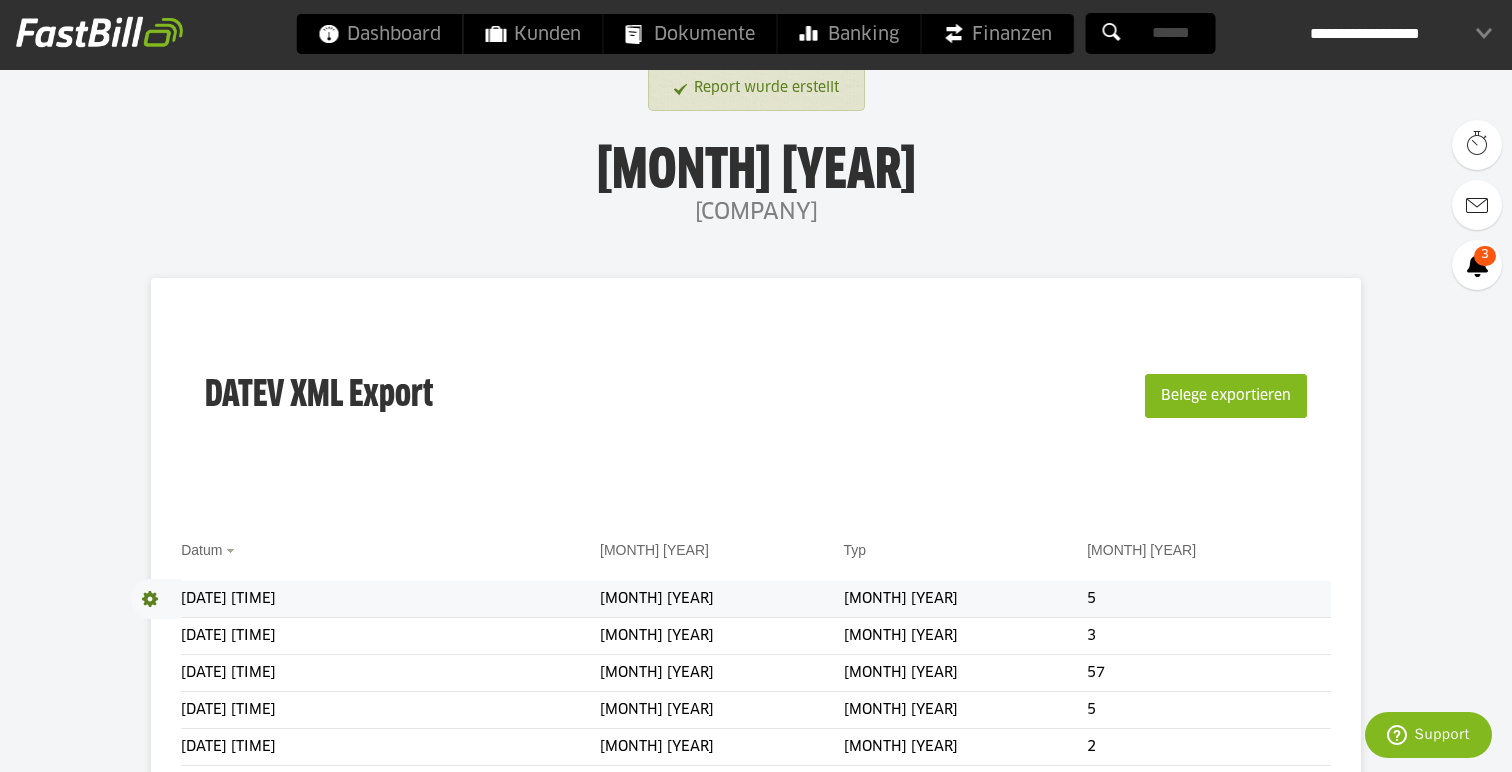 click at bounding box center (156, 599) 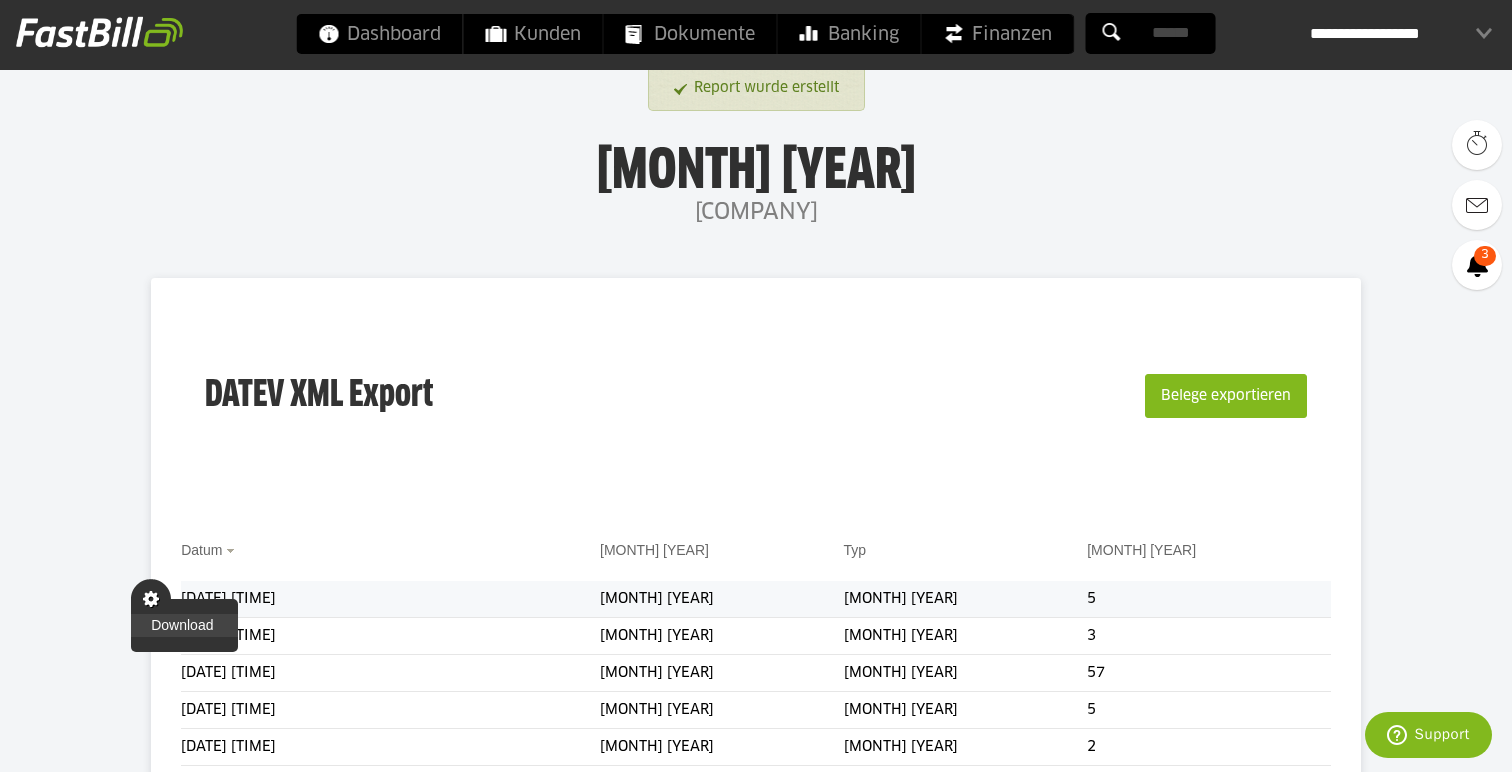 click on "Download" at bounding box center (184, 625) 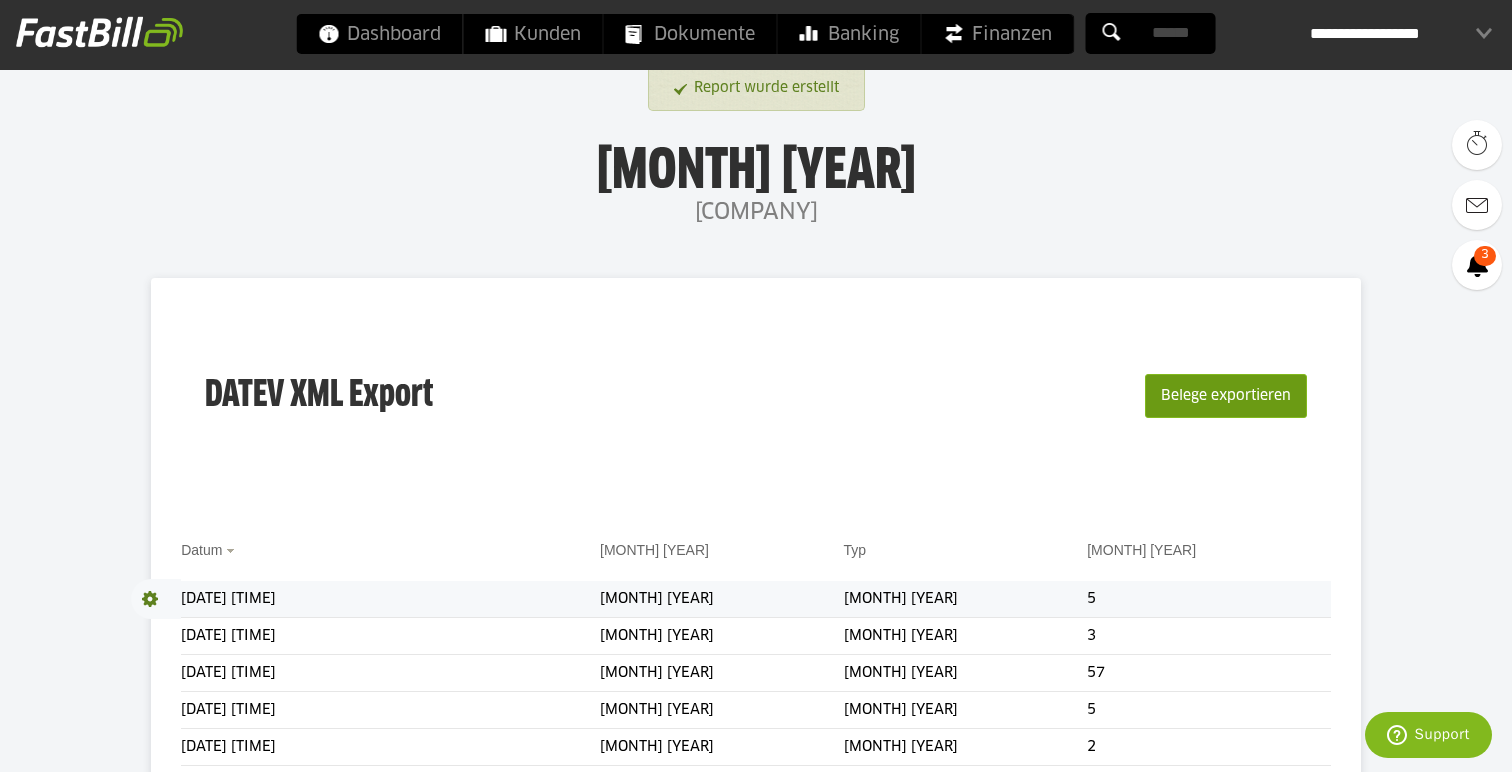 click on "Belege exportieren" at bounding box center (1226, 396) 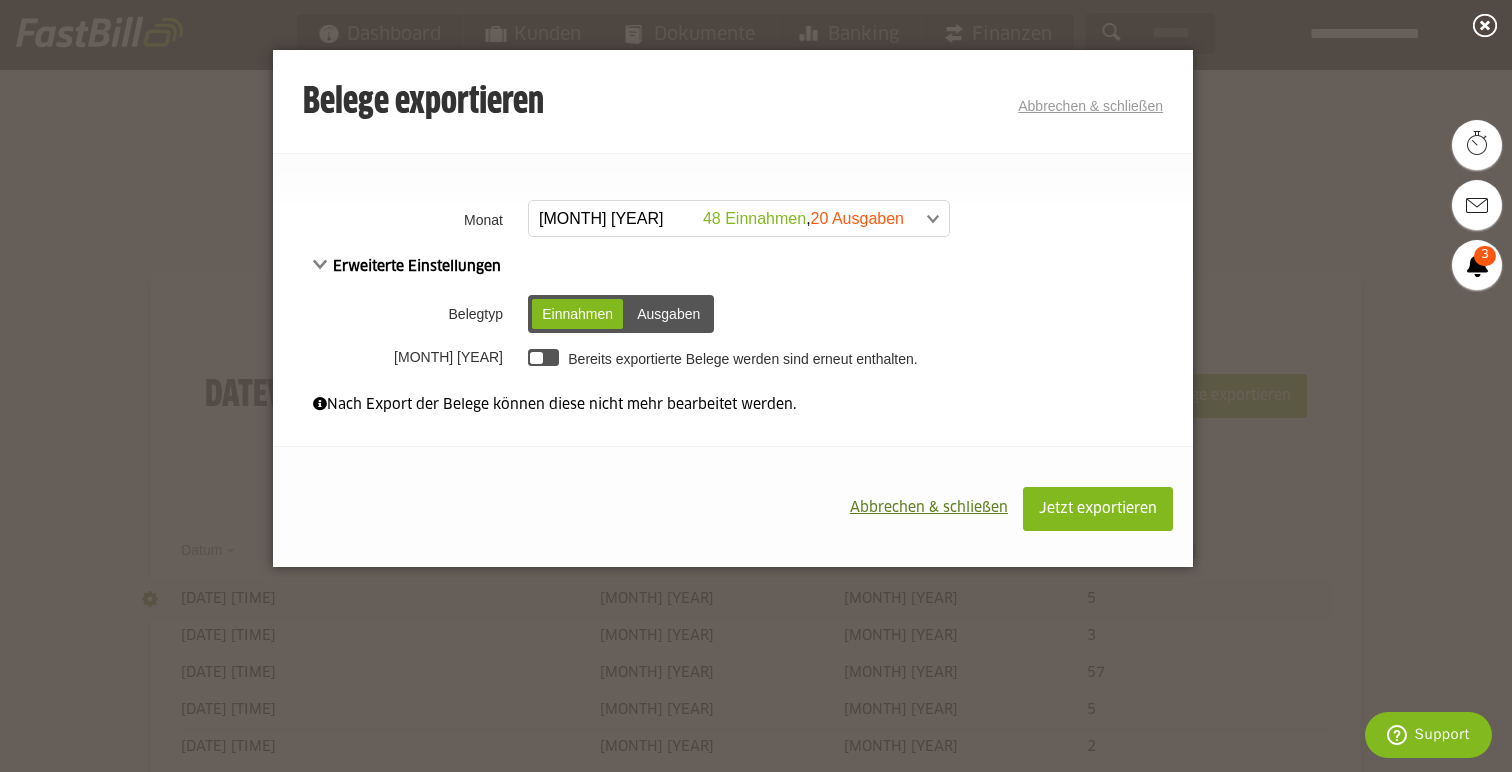 click at bounding box center [729, 219] 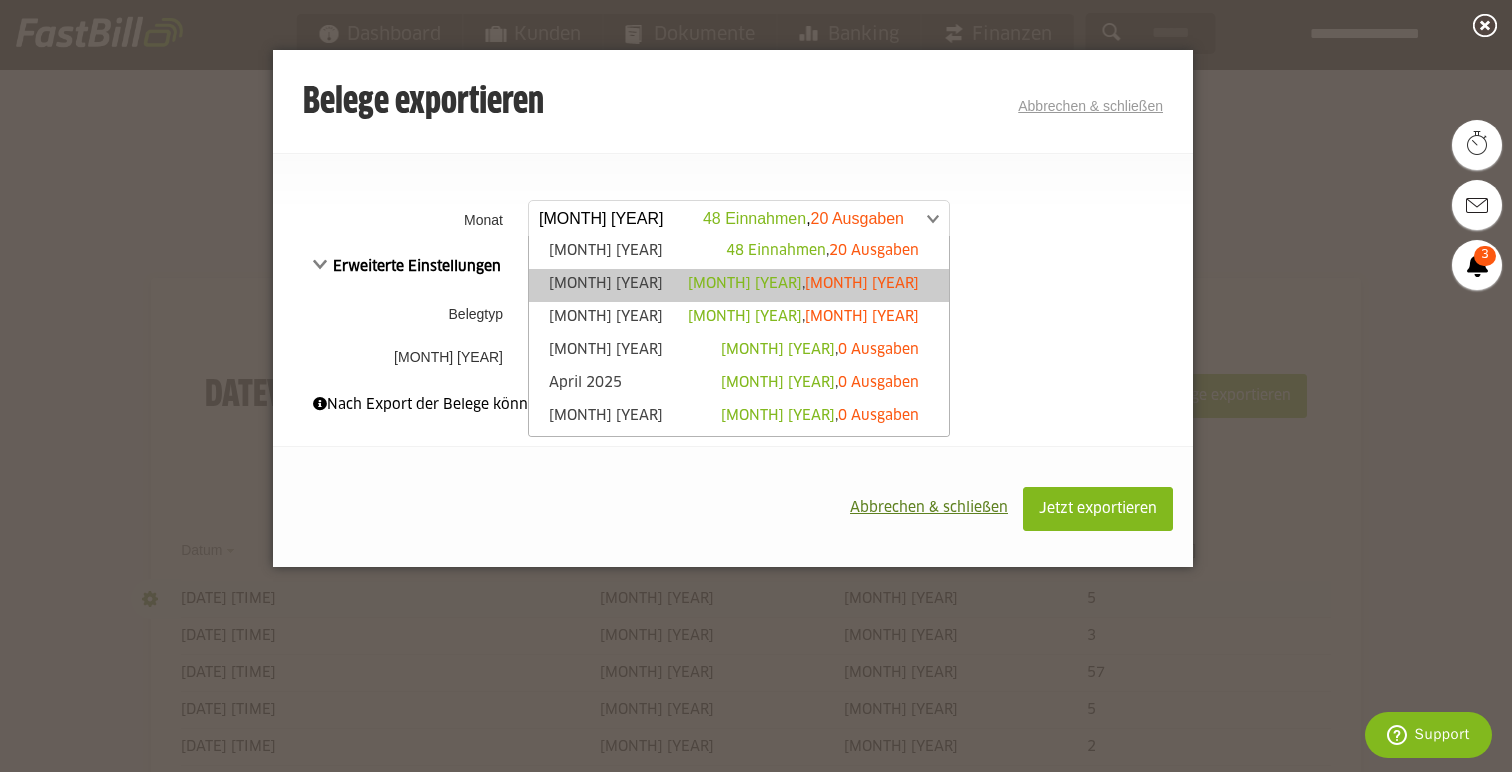 click on "10 Einnahmen" at bounding box center (745, 284) 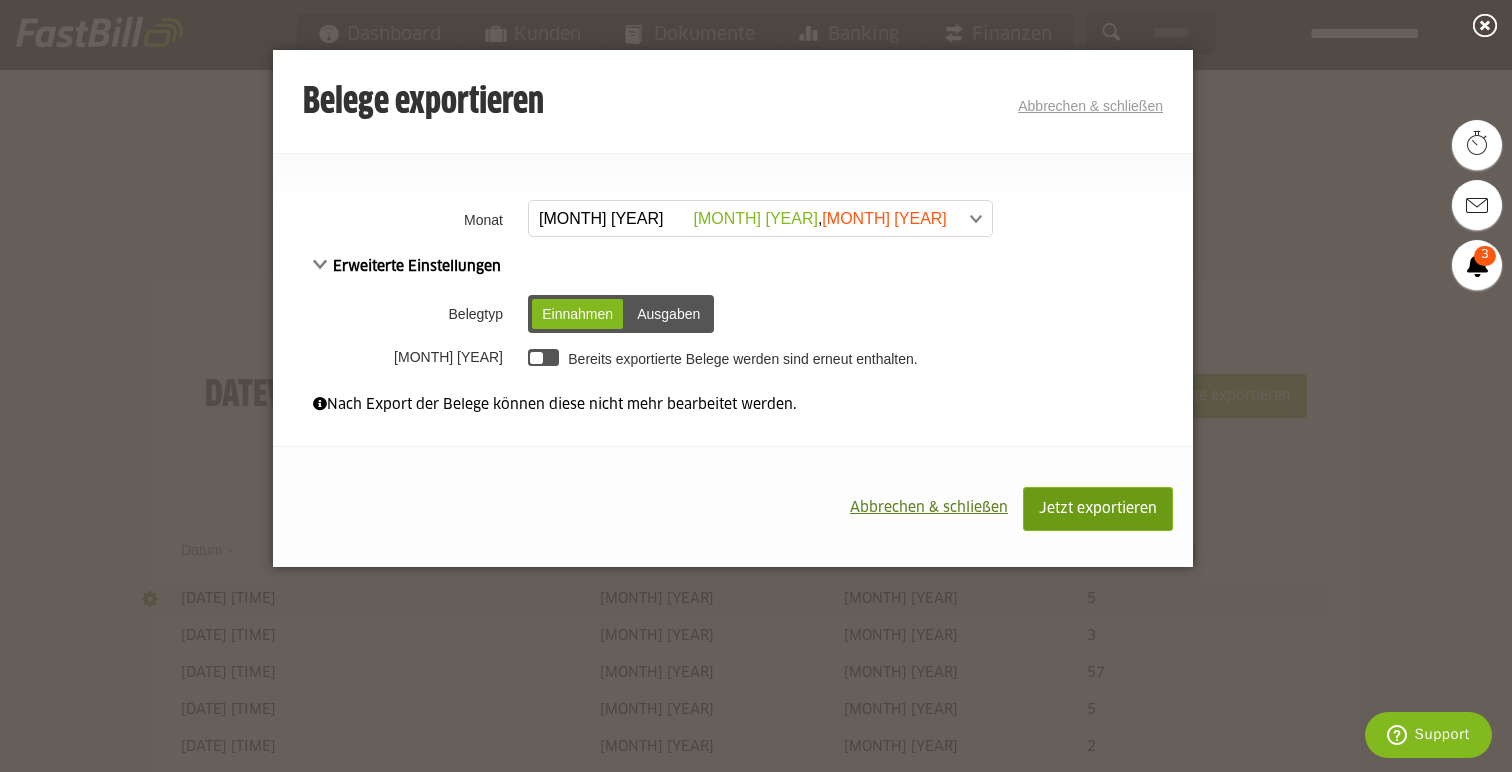 click on "Jetzt exportieren" at bounding box center [1098, 509] 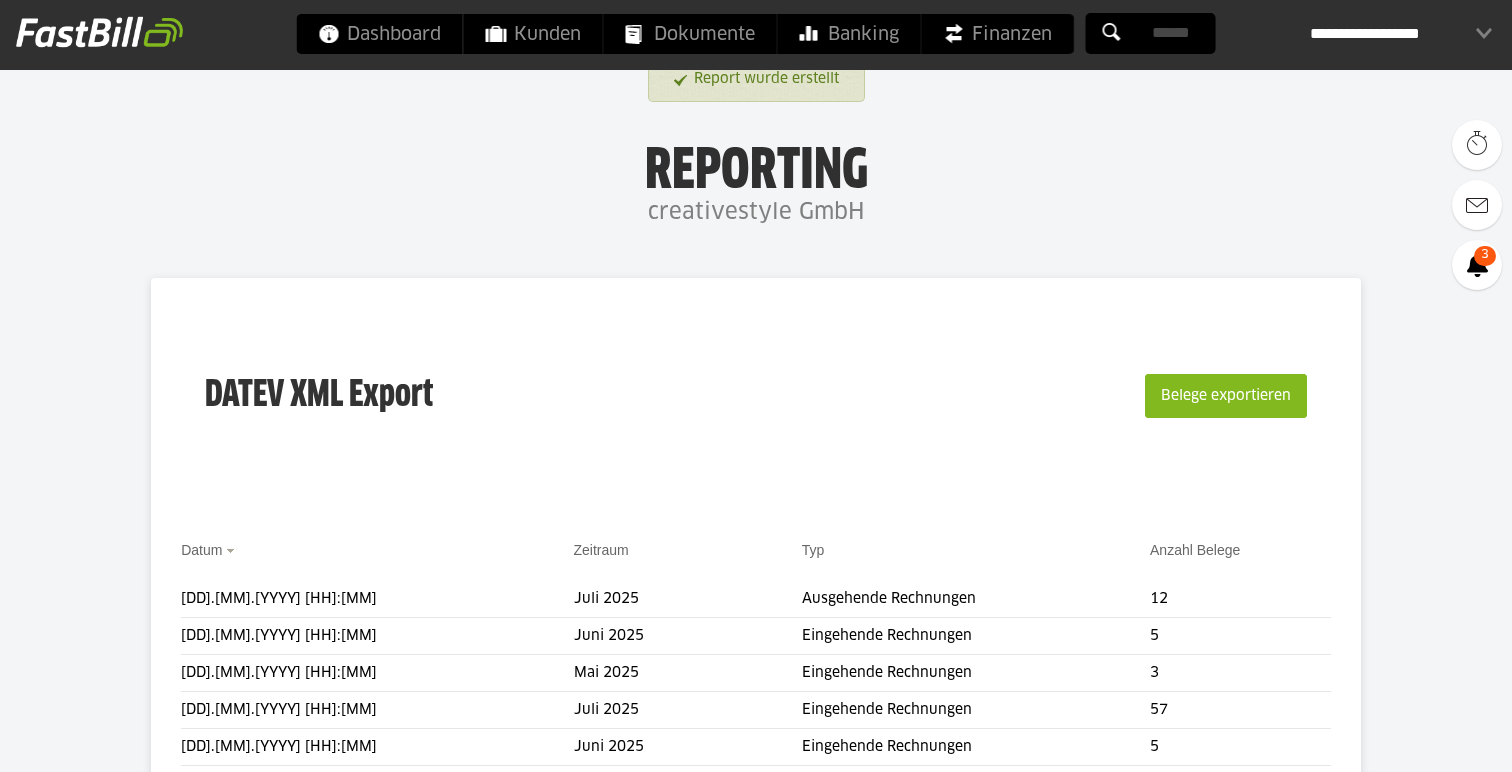 scroll, scrollTop: 0, scrollLeft: 0, axis: both 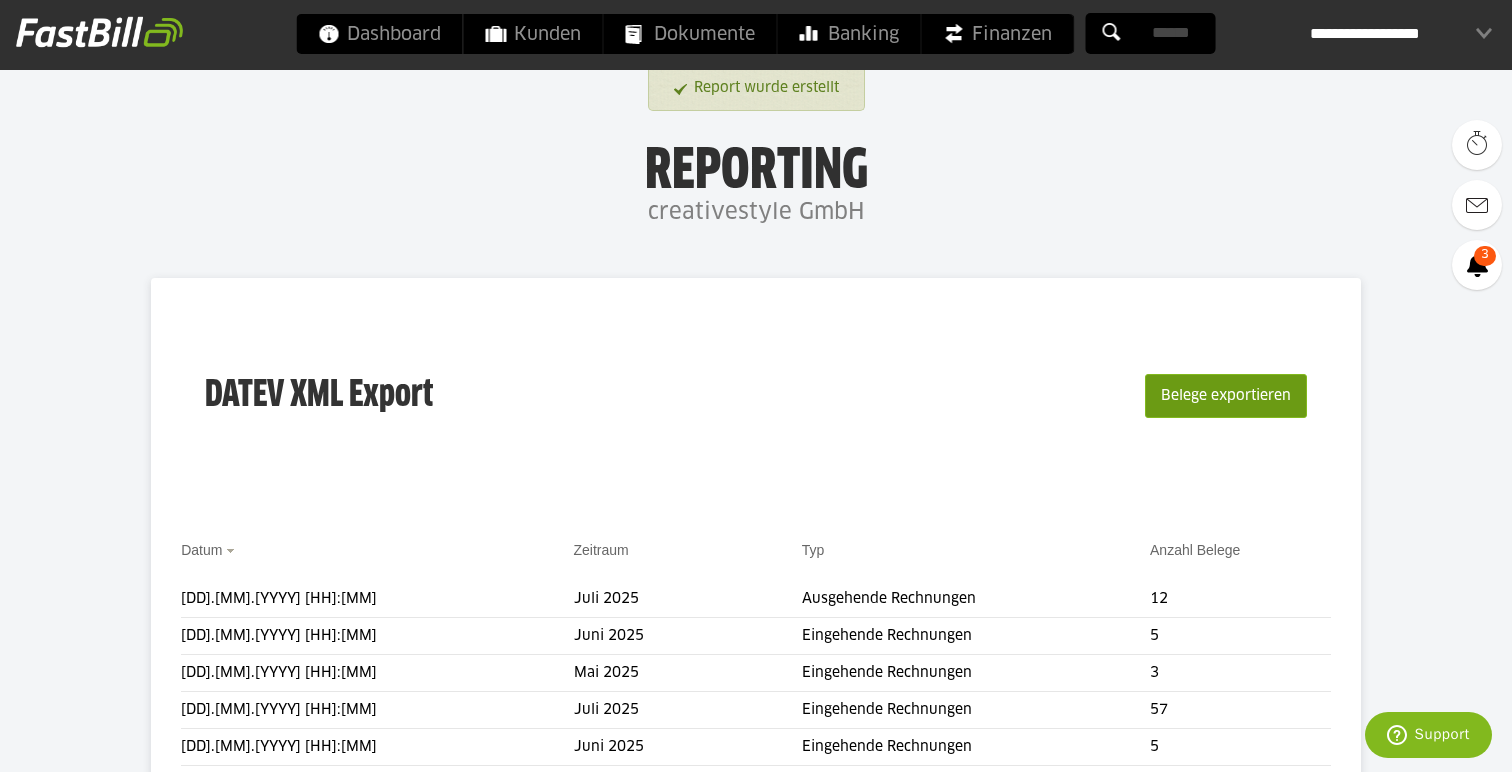 click on "Belege exportieren" at bounding box center (1226, 396) 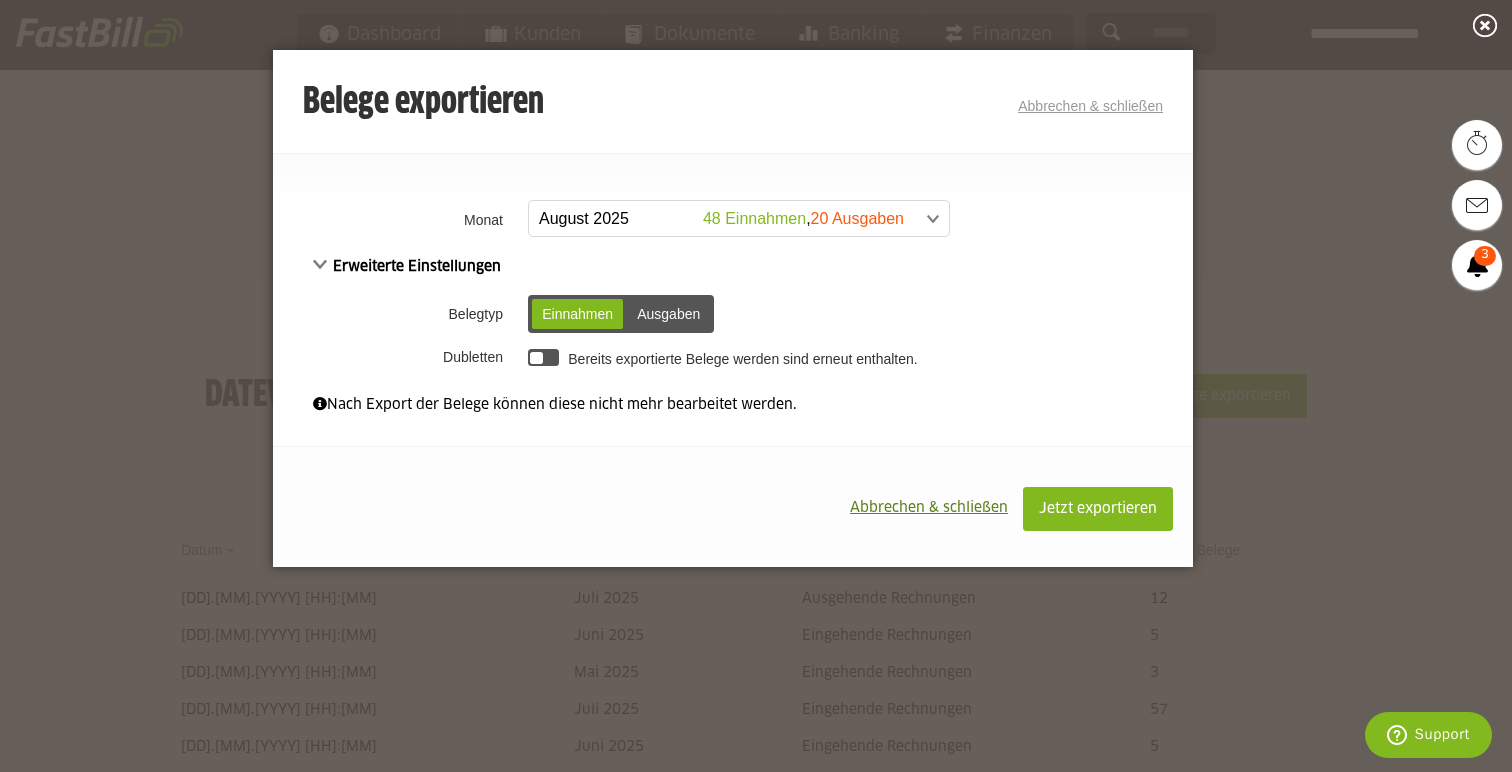 click at bounding box center (729, 219) 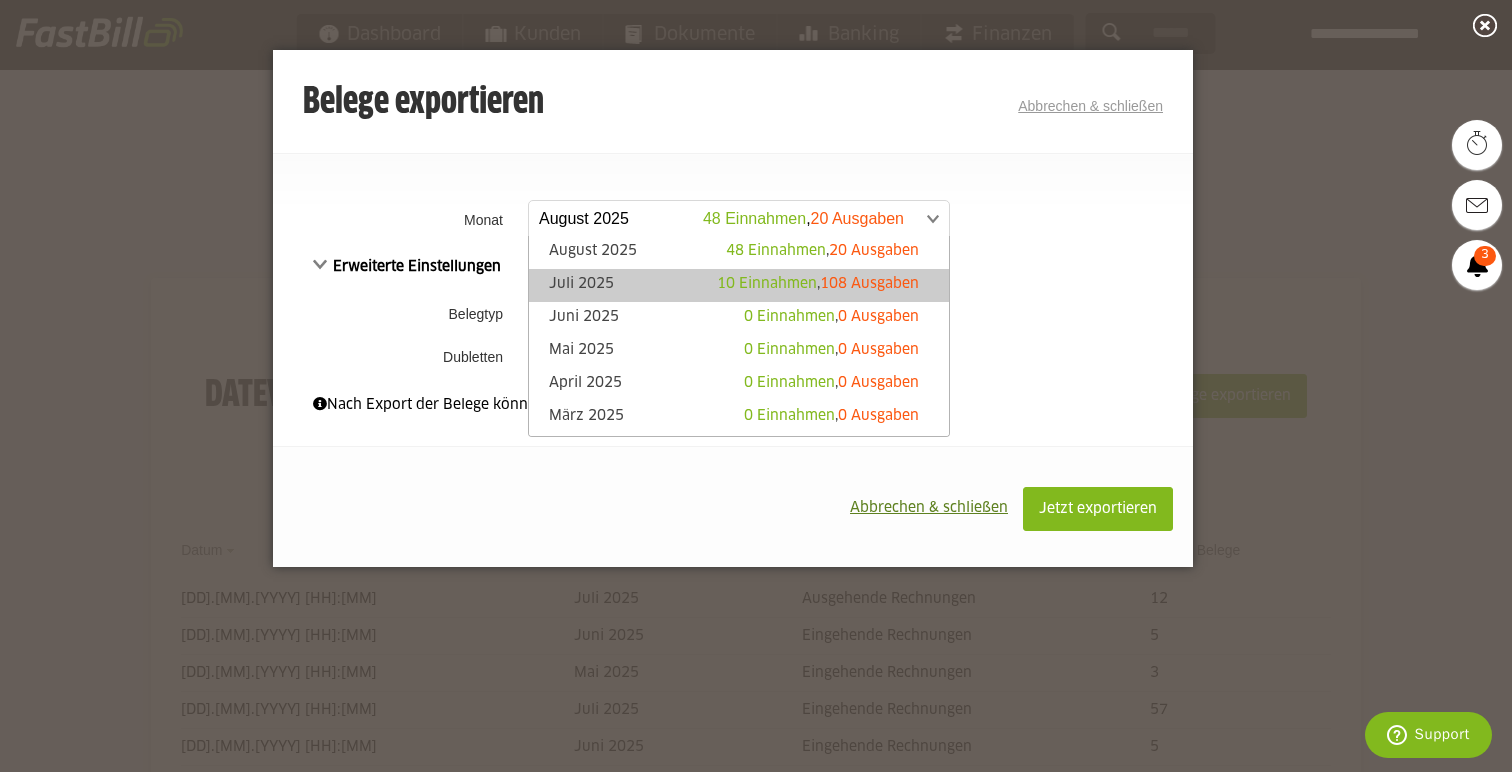 click on "108 Ausgaben" at bounding box center [869, 284] 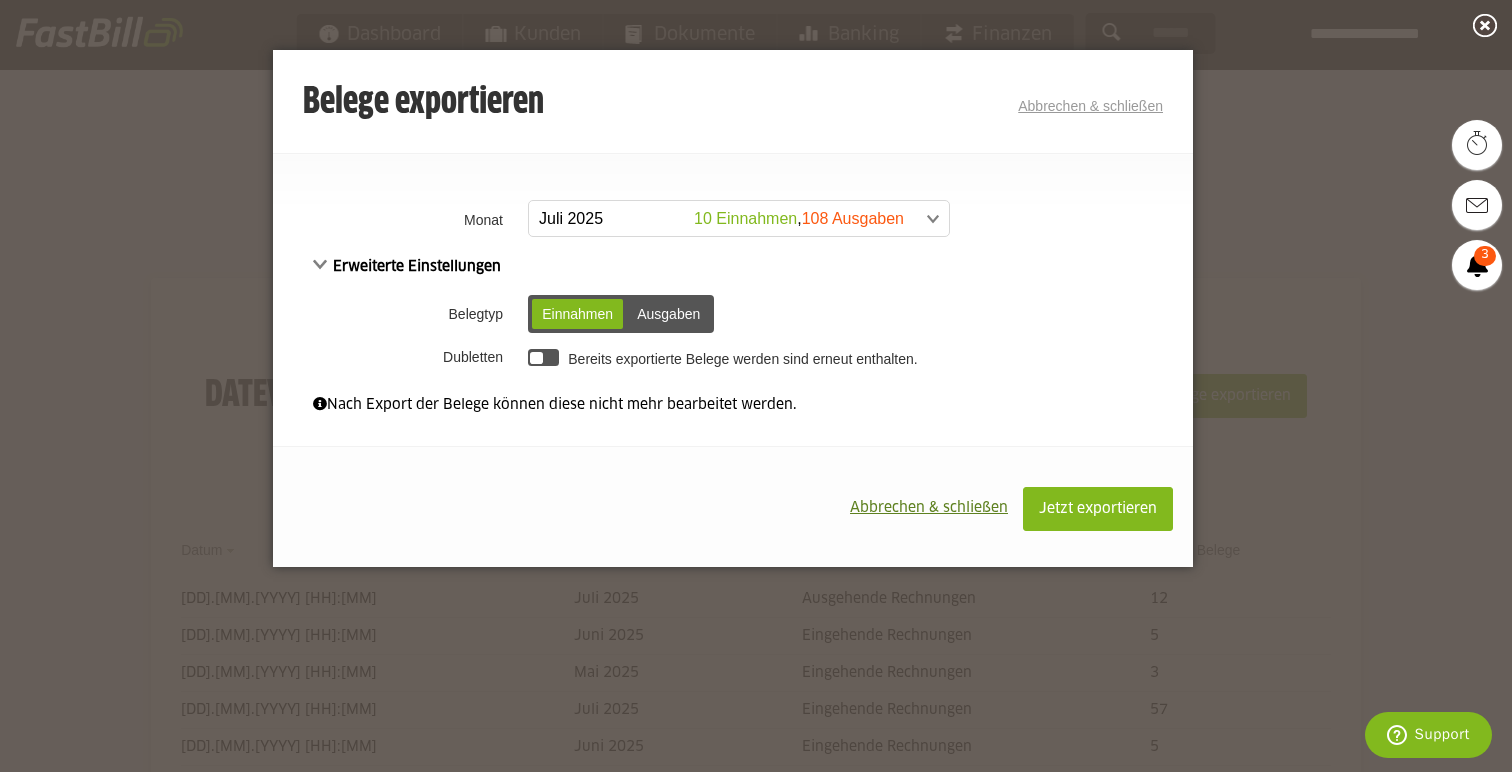 click on "Ausgaben" at bounding box center (668, 314) 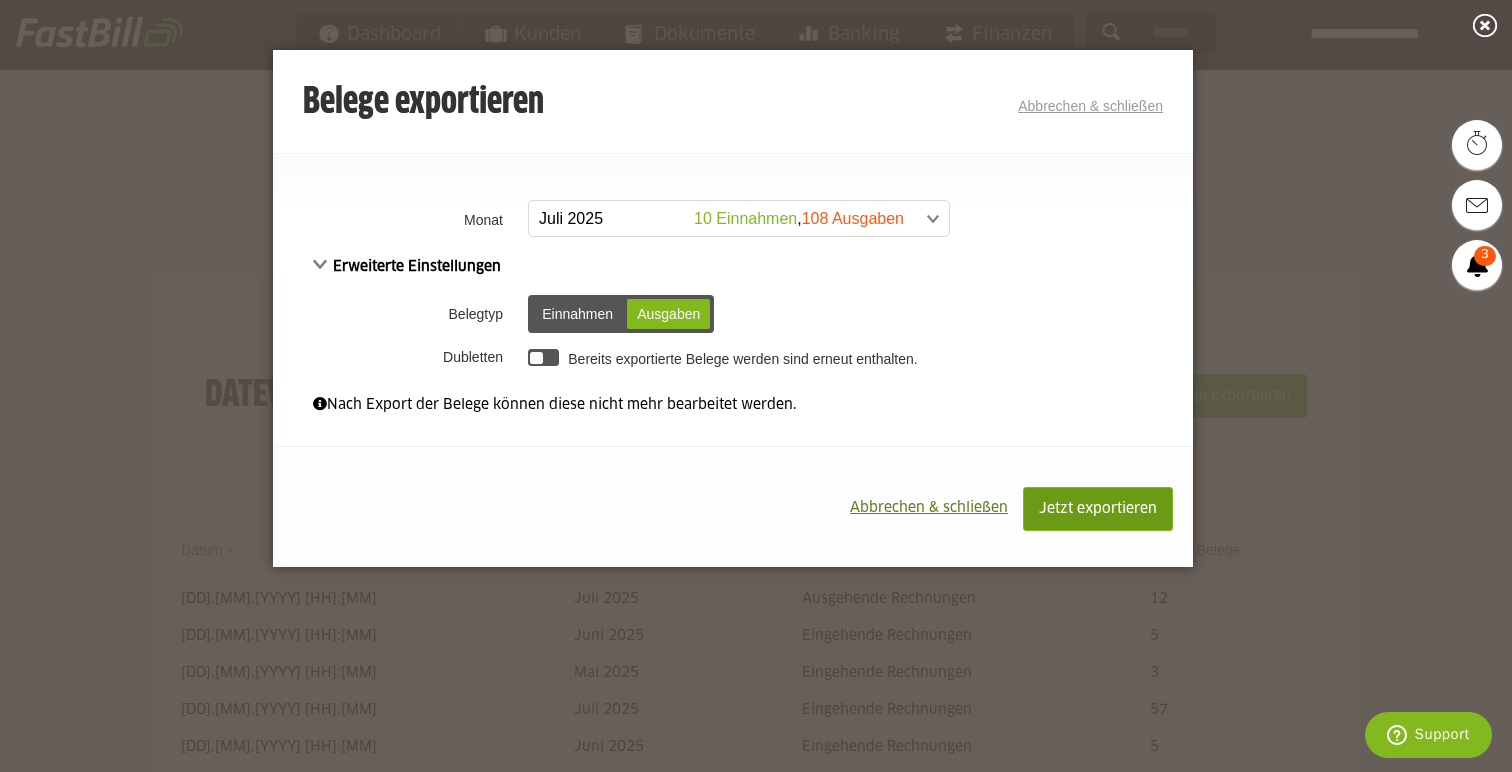 click on "Jetzt exportieren" at bounding box center [1098, 509] 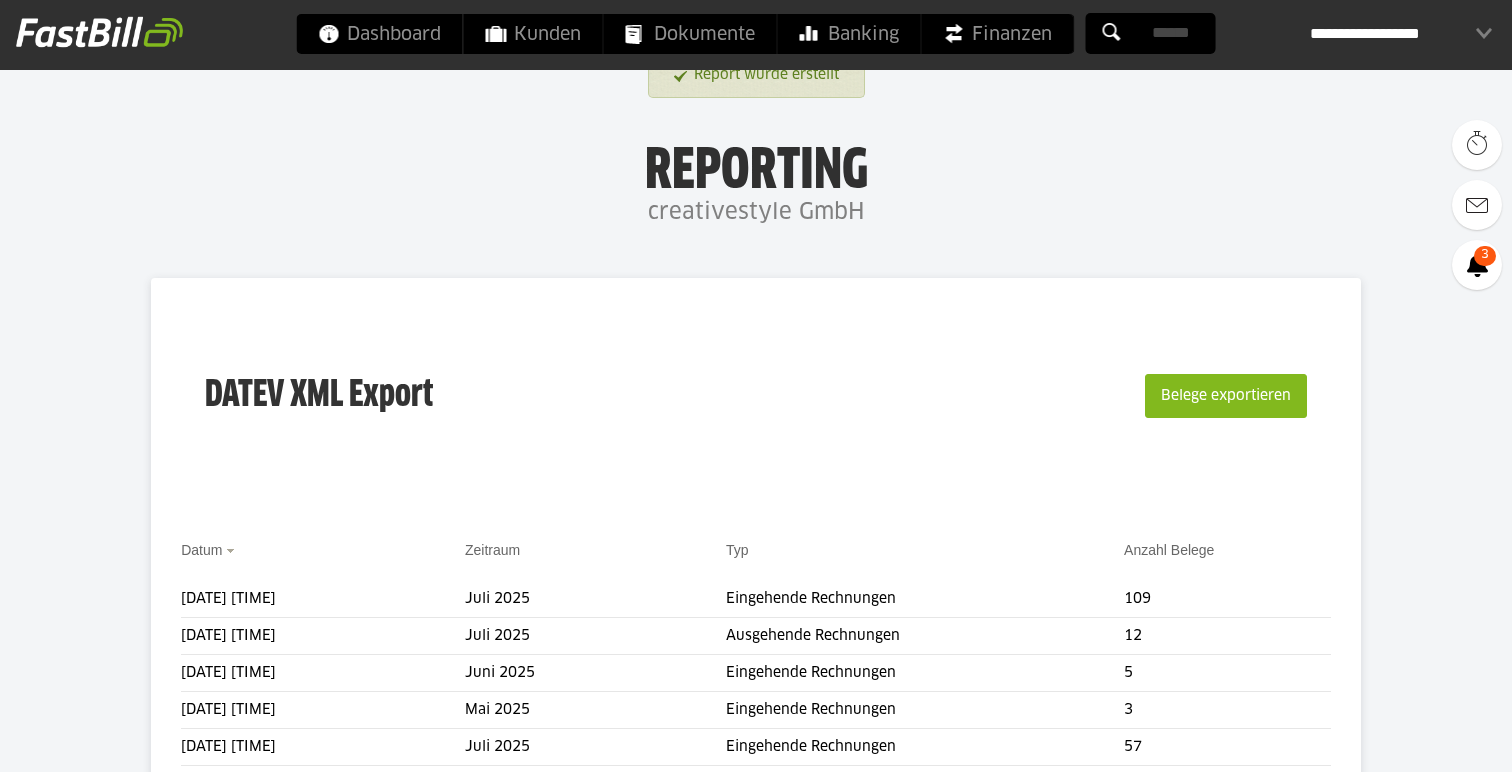 scroll, scrollTop: 0, scrollLeft: 0, axis: both 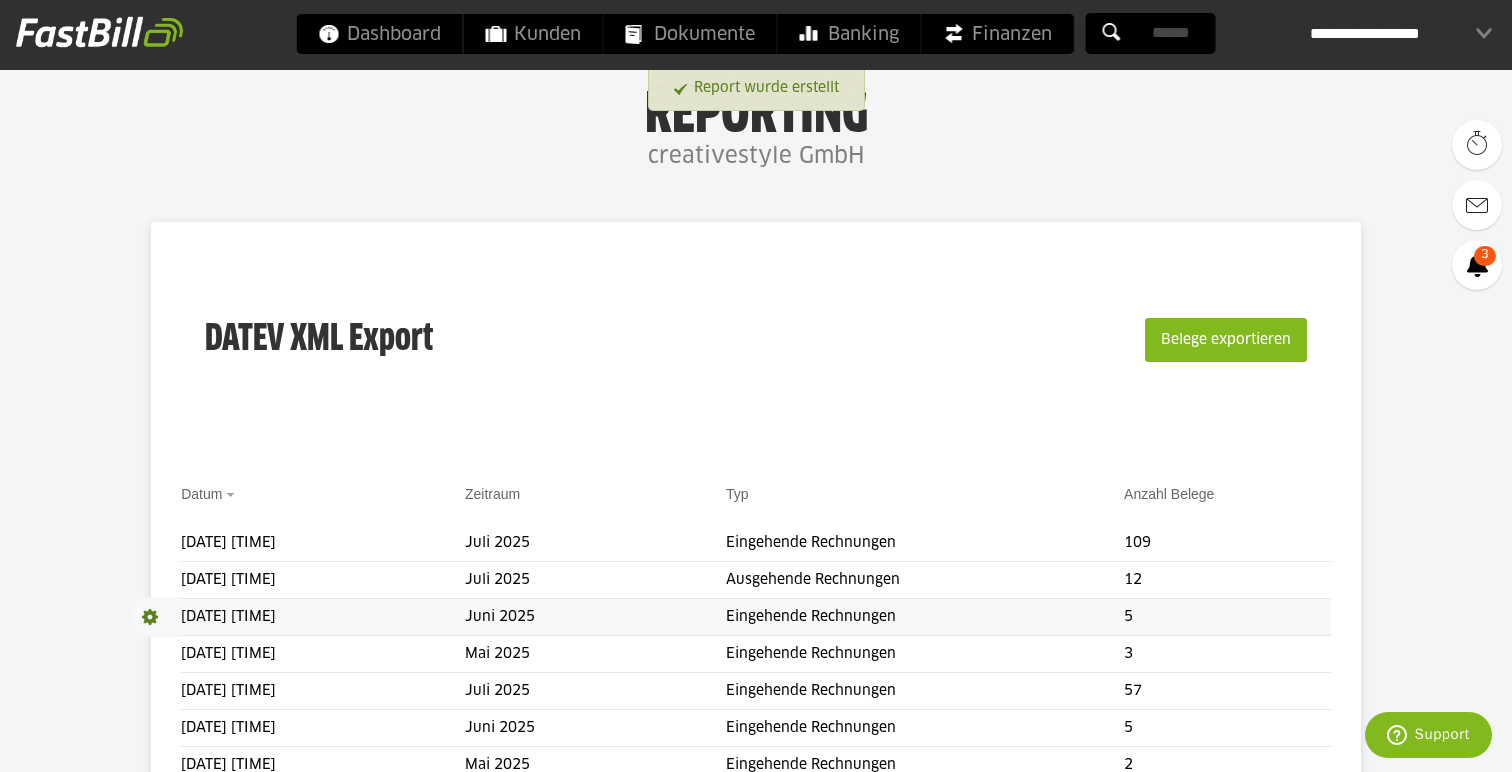 click at bounding box center [156, 617] 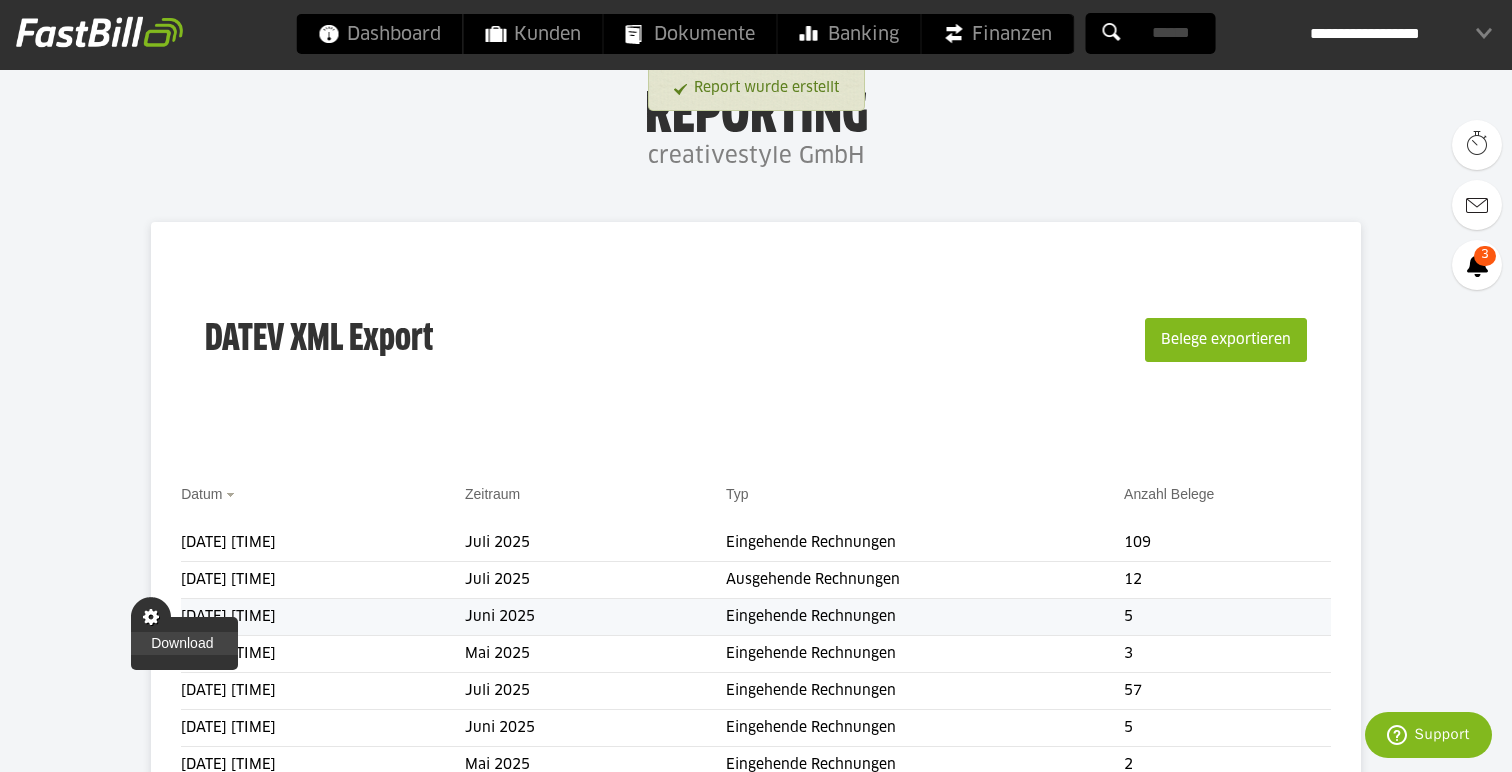 click on "Download" at bounding box center [184, 643] 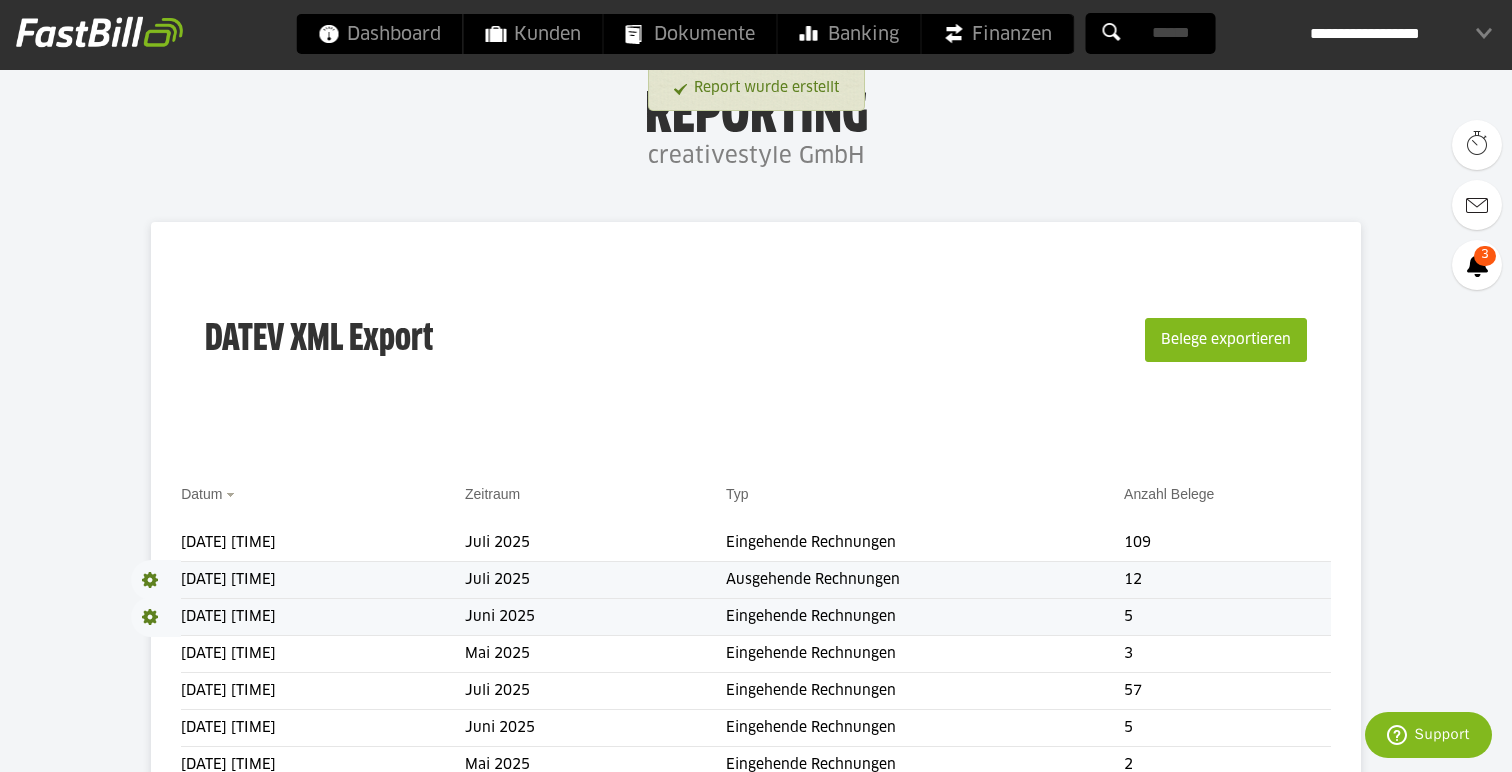 click at bounding box center [156, 580] 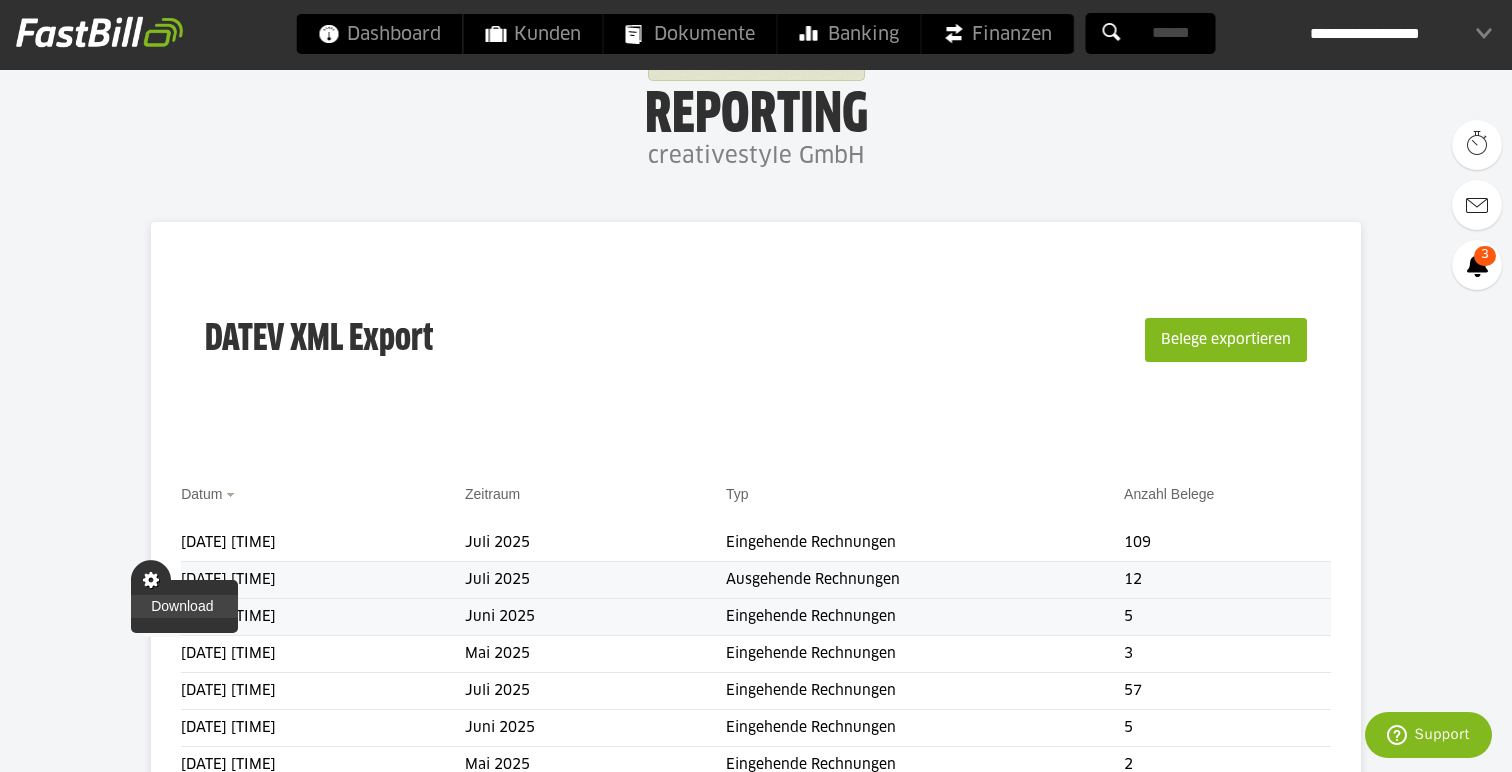 click on "Download" at bounding box center (184, 606) 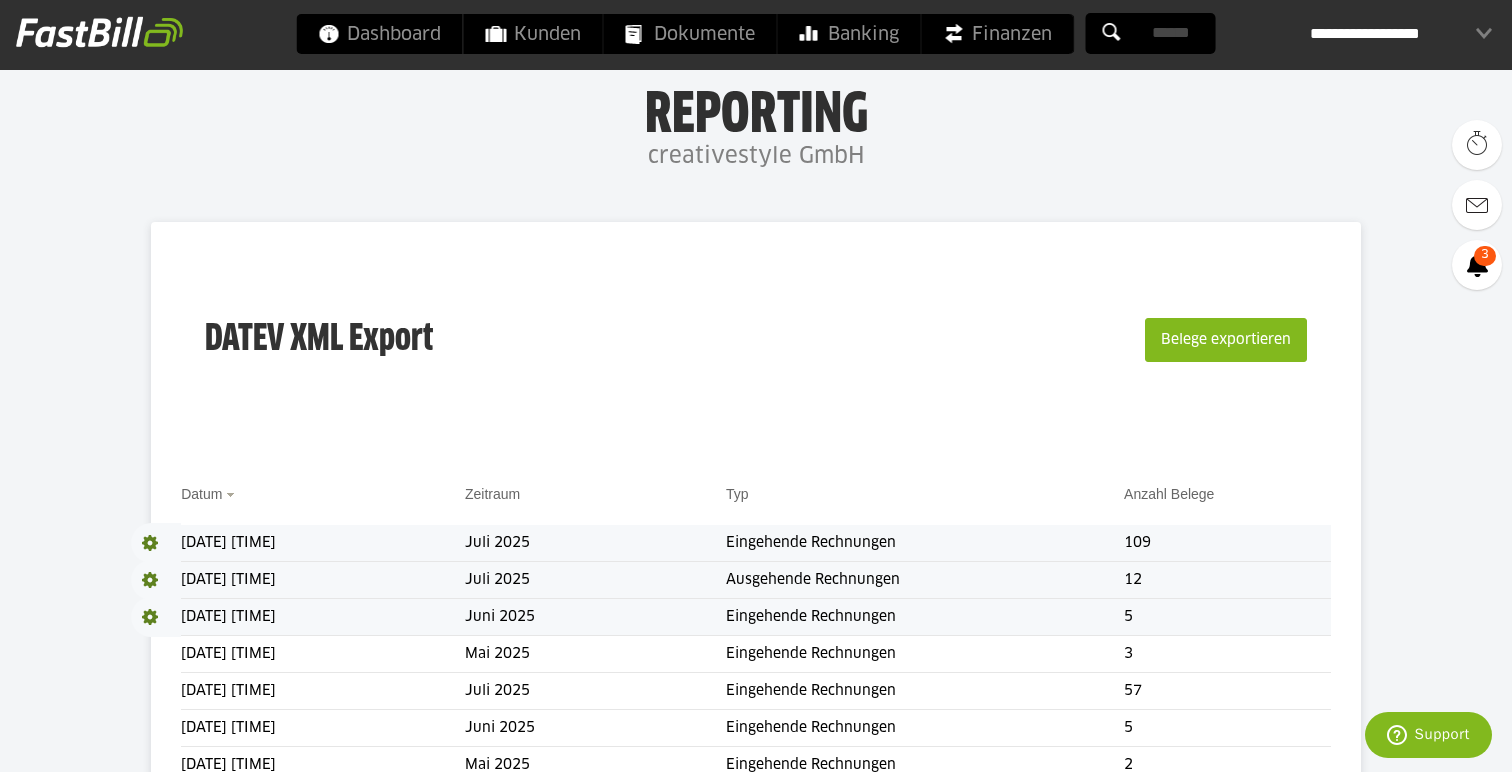 click at bounding box center (156, 543) 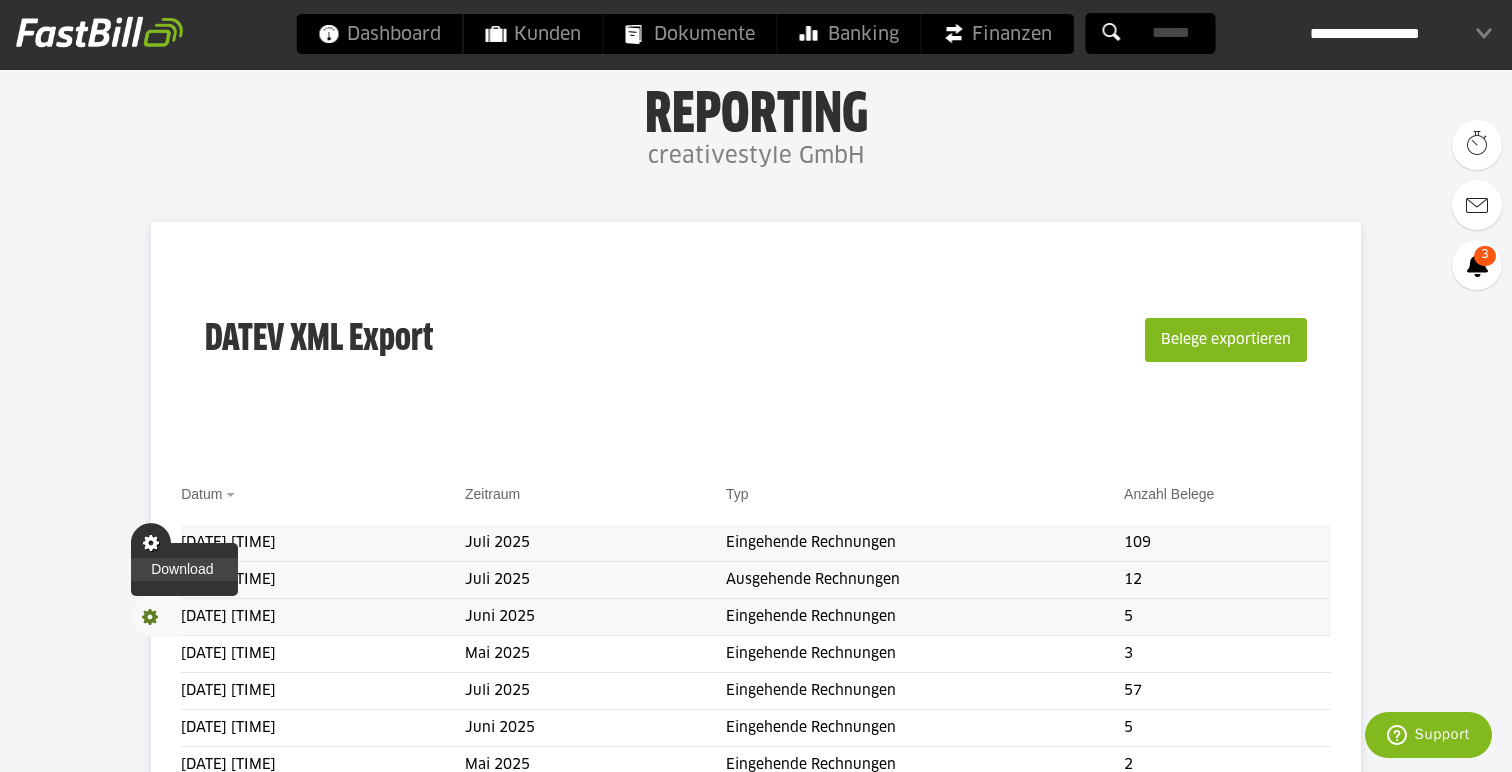 click on "Download" at bounding box center [184, 569] 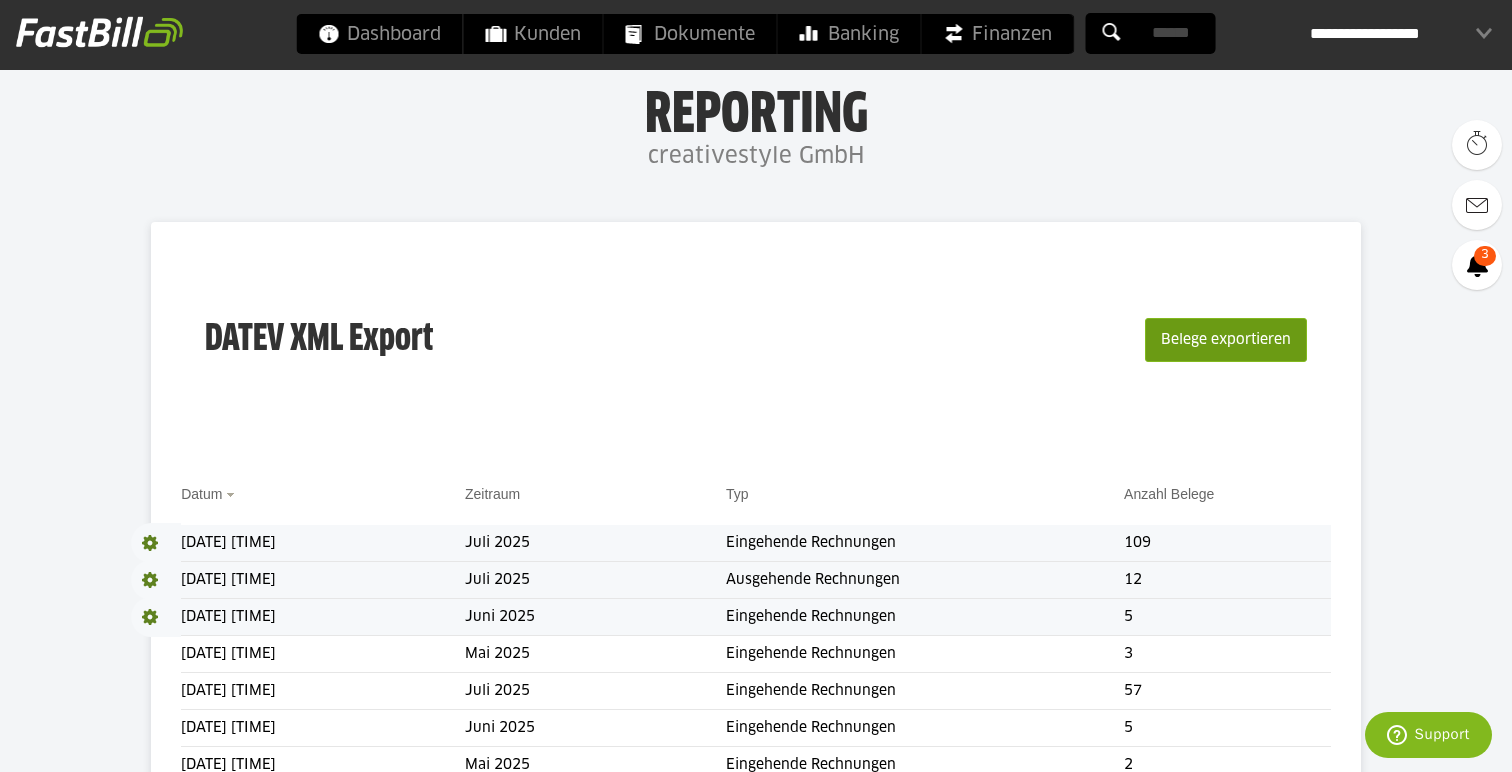 click on "Belege exportieren" at bounding box center (1226, 340) 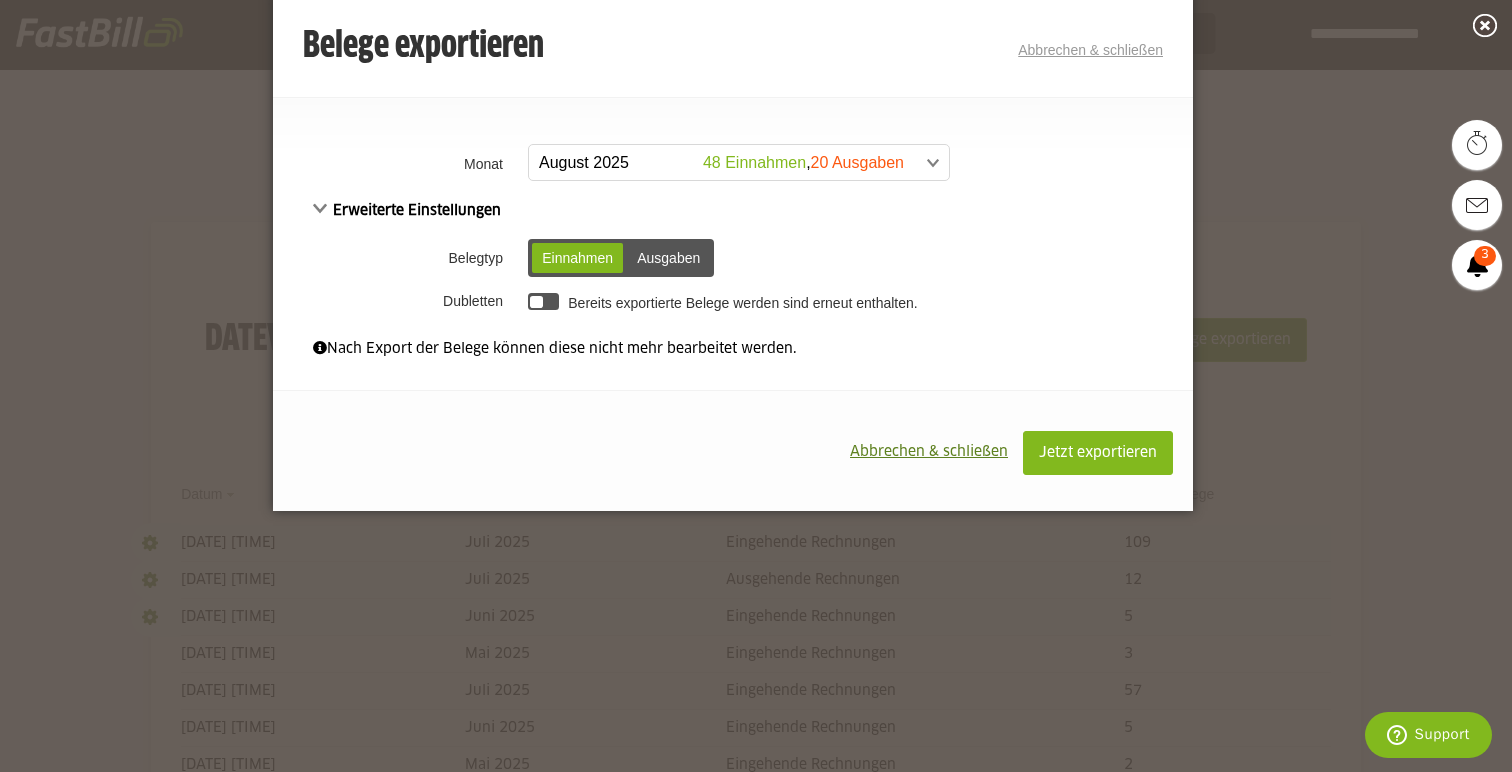 scroll, scrollTop: 0, scrollLeft: 0, axis: both 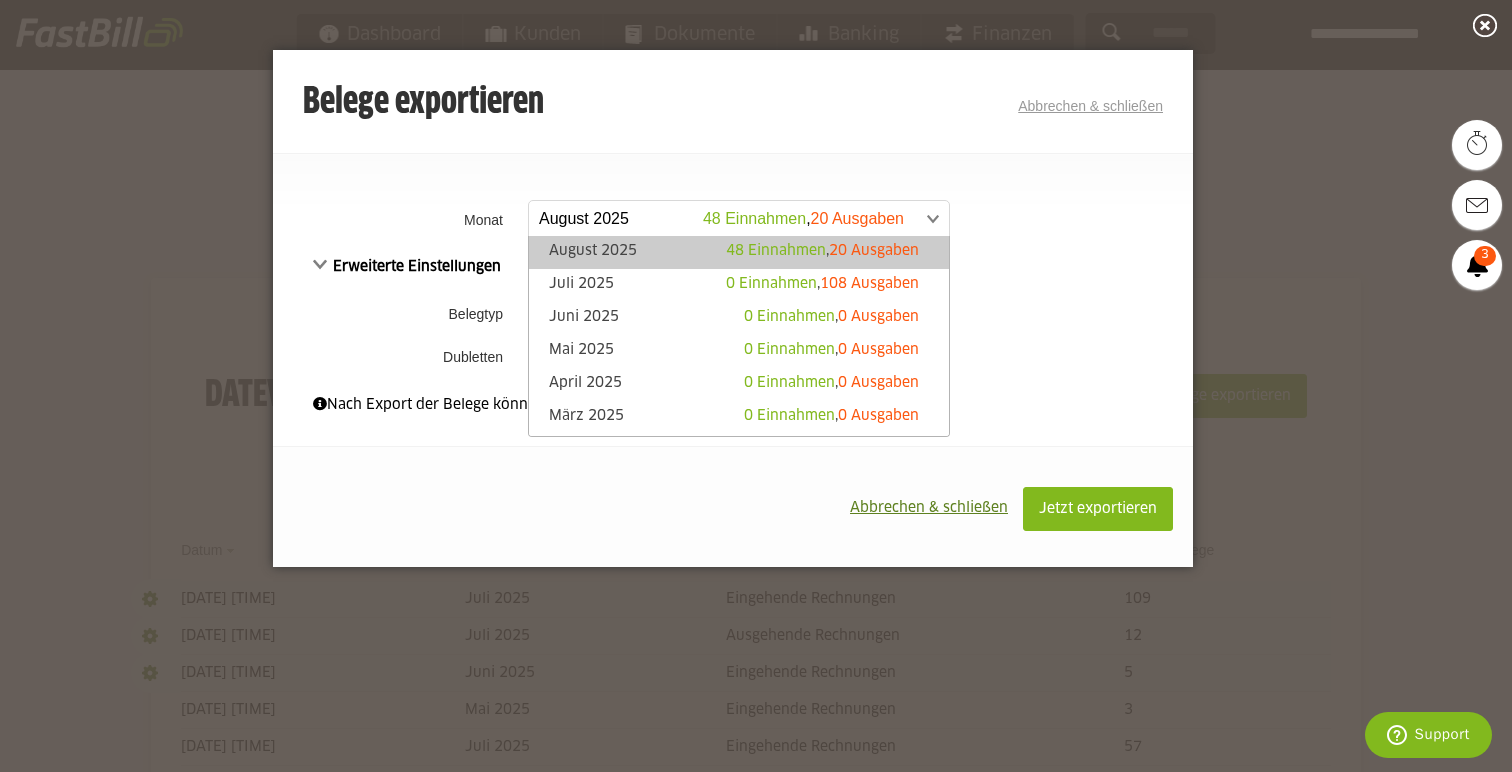 click at bounding box center [729, 219] 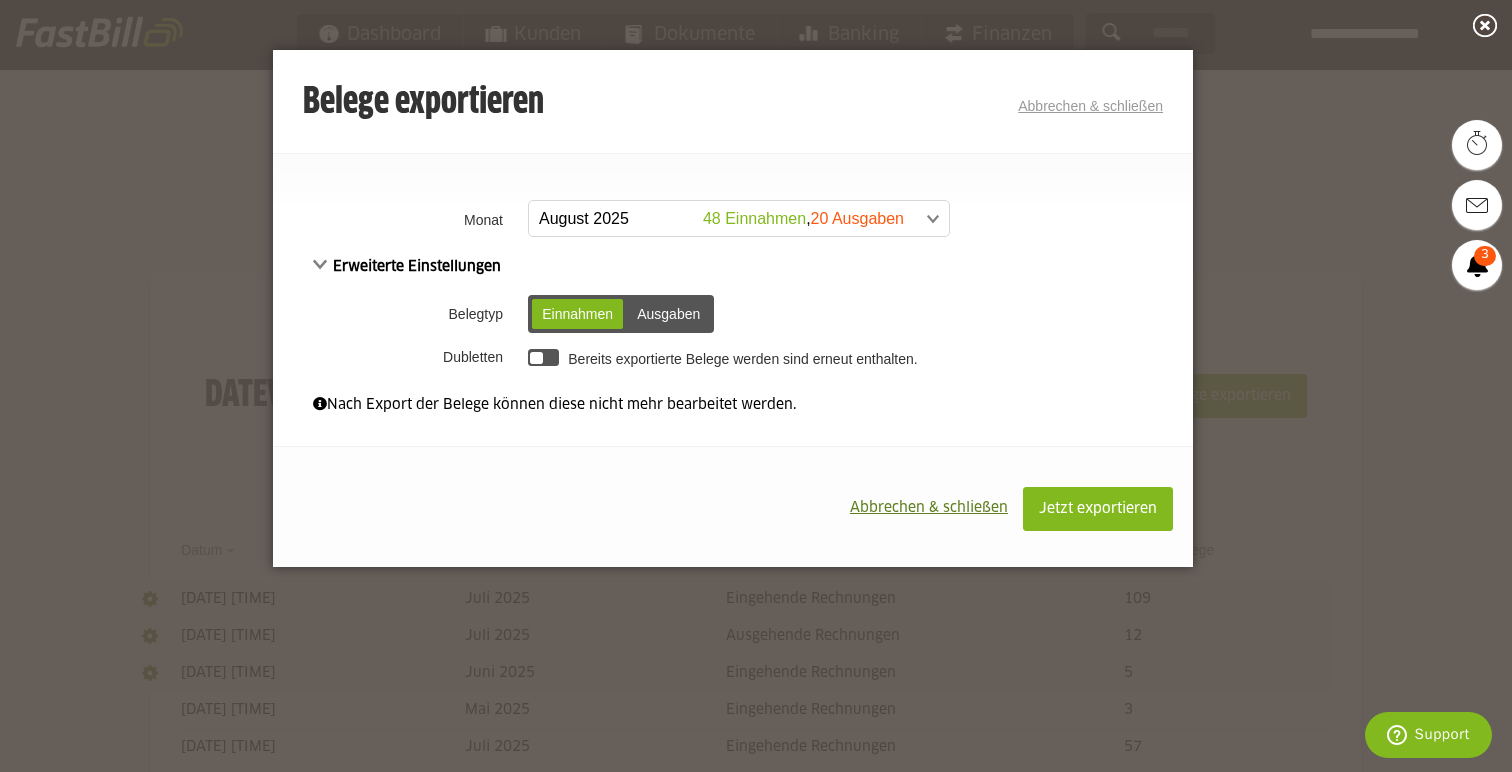 click on "Abbrechen & schließen" at bounding box center (929, 508) 